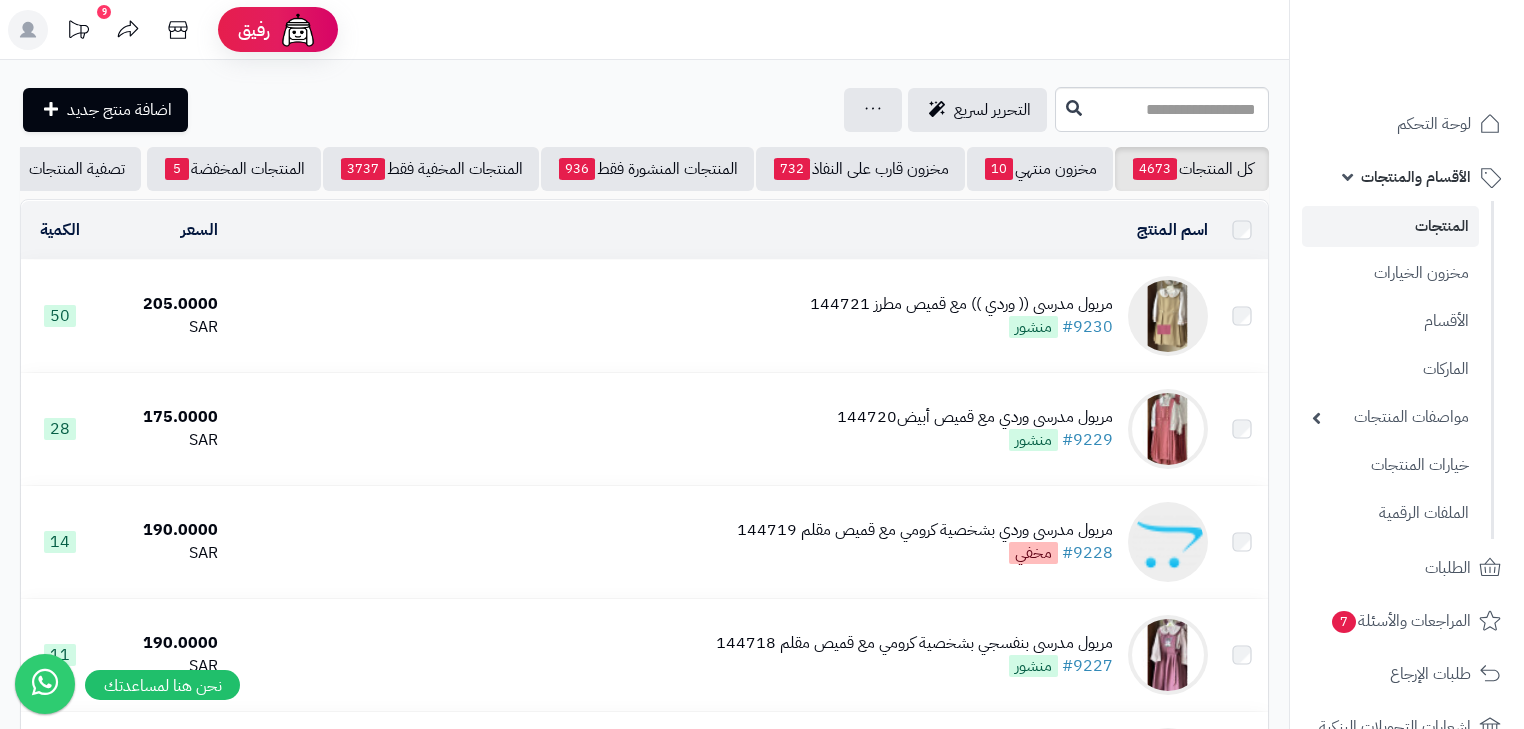 scroll, scrollTop: 0, scrollLeft: 0, axis: both 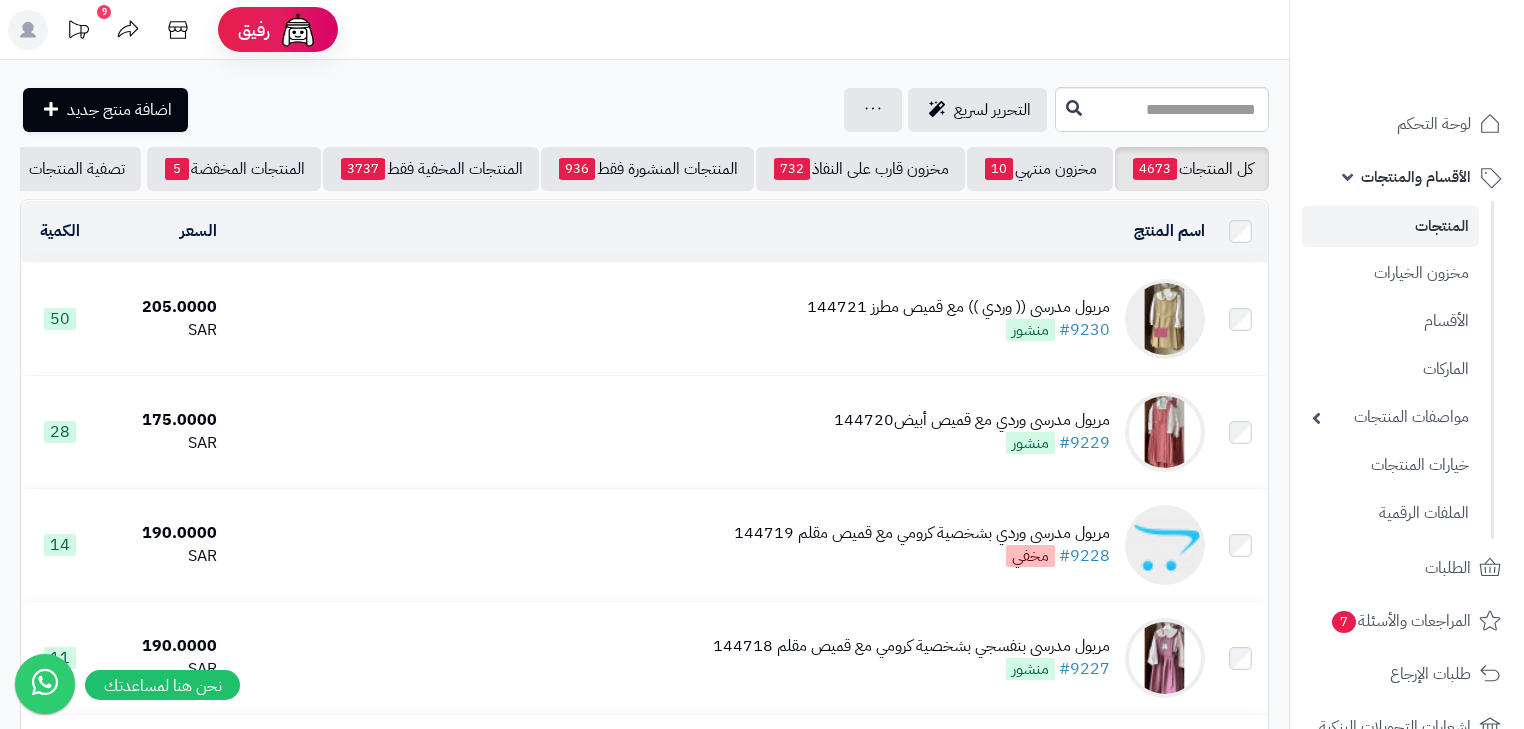 click on "المنتجات" at bounding box center (1390, 226) 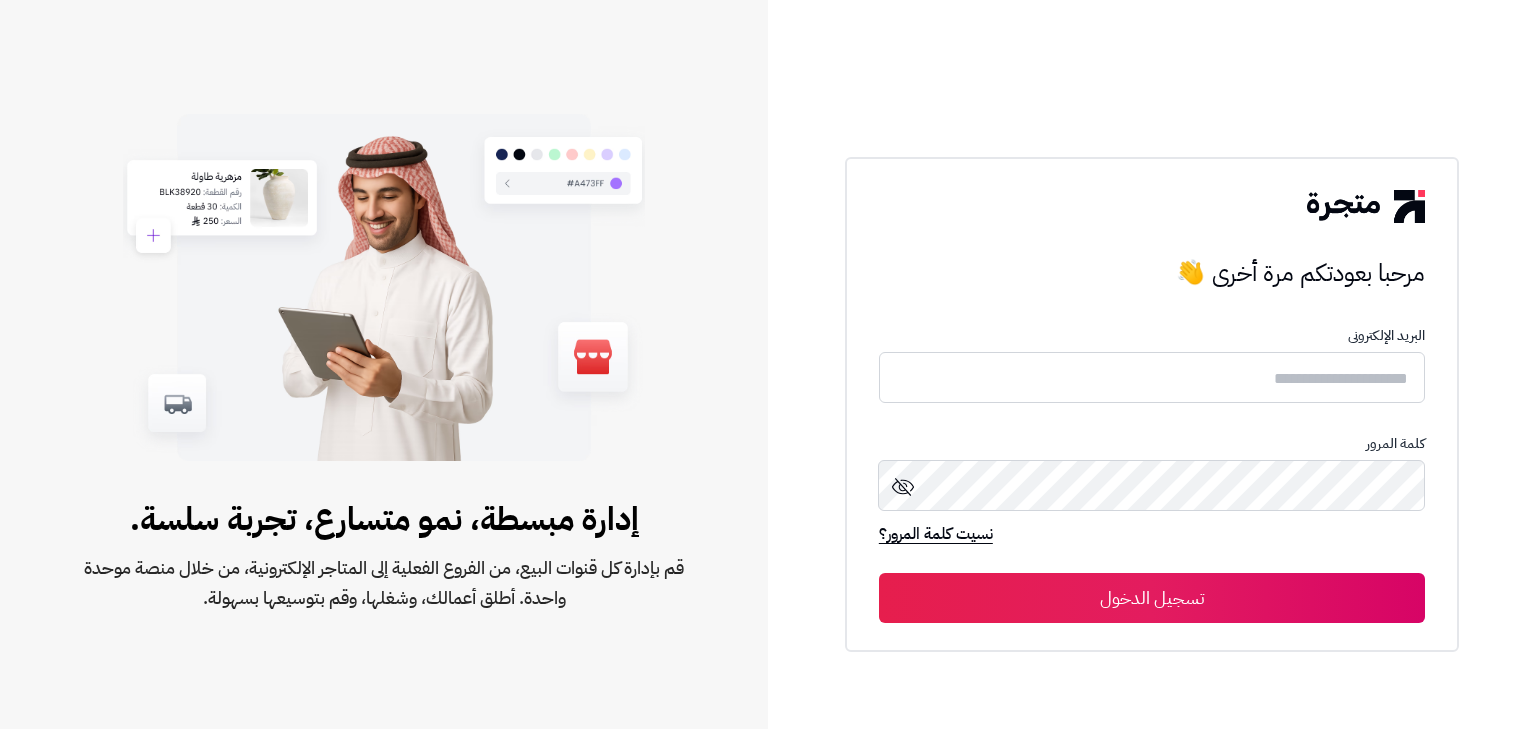 scroll, scrollTop: 0, scrollLeft: 0, axis: both 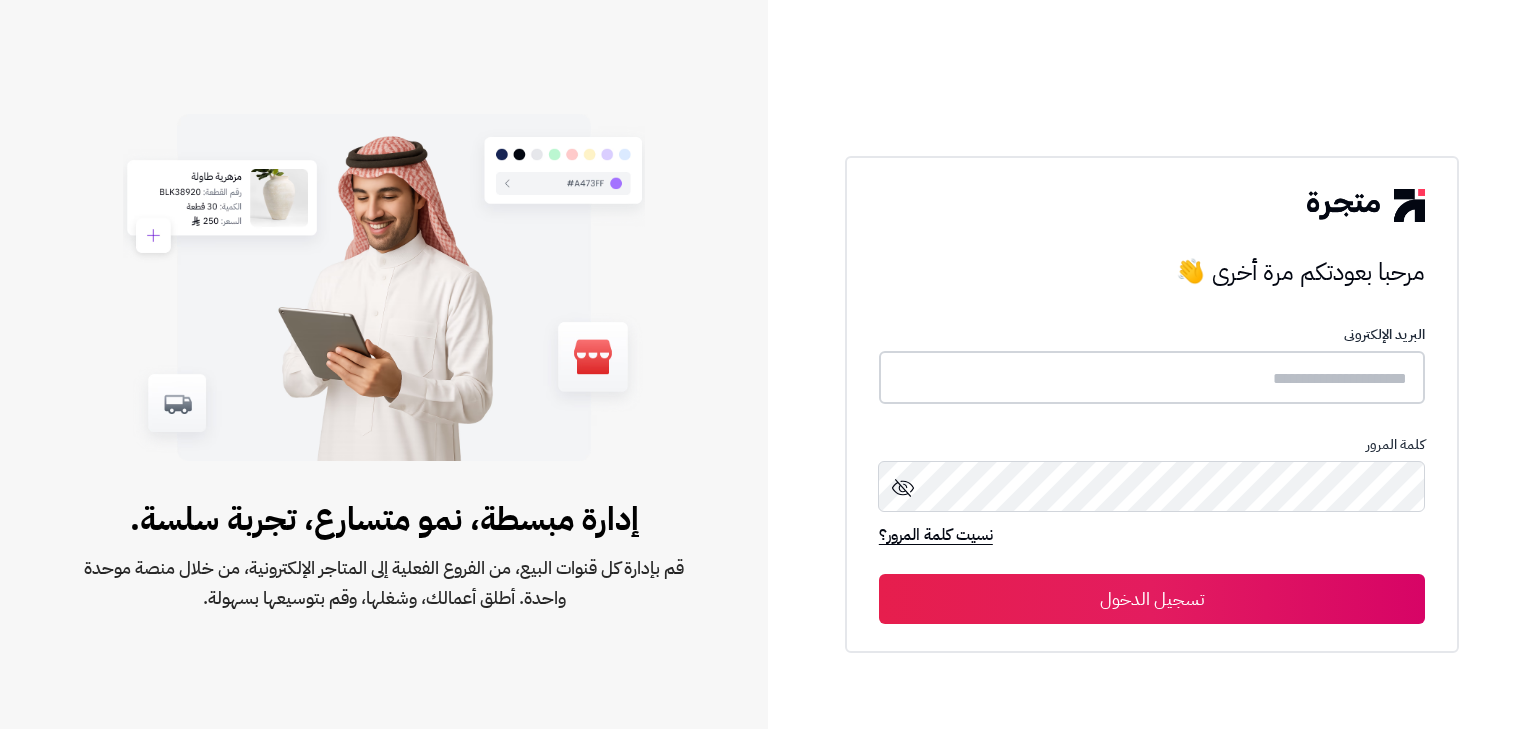 type on "*****" 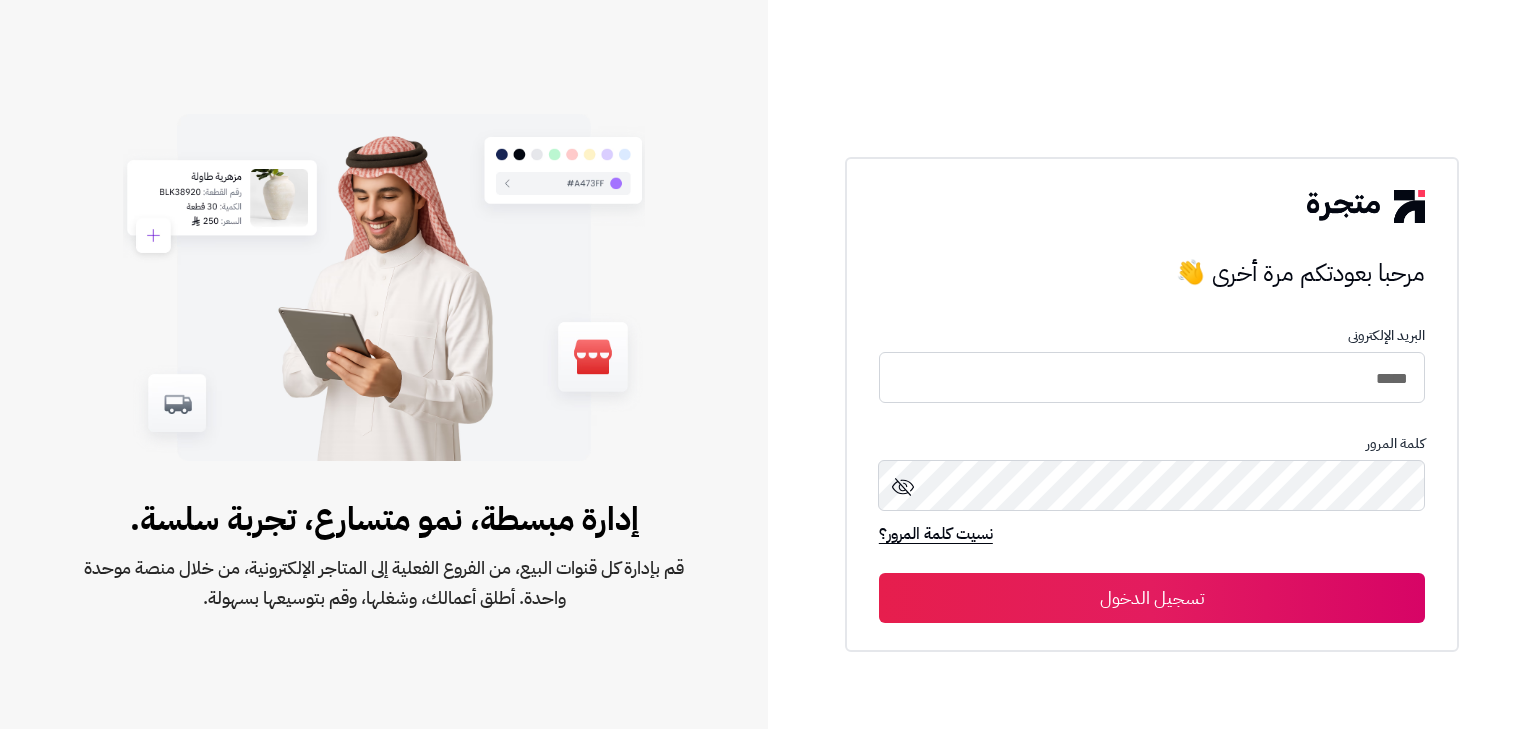 click on "تسجيل الدخول" at bounding box center [1152, 598] 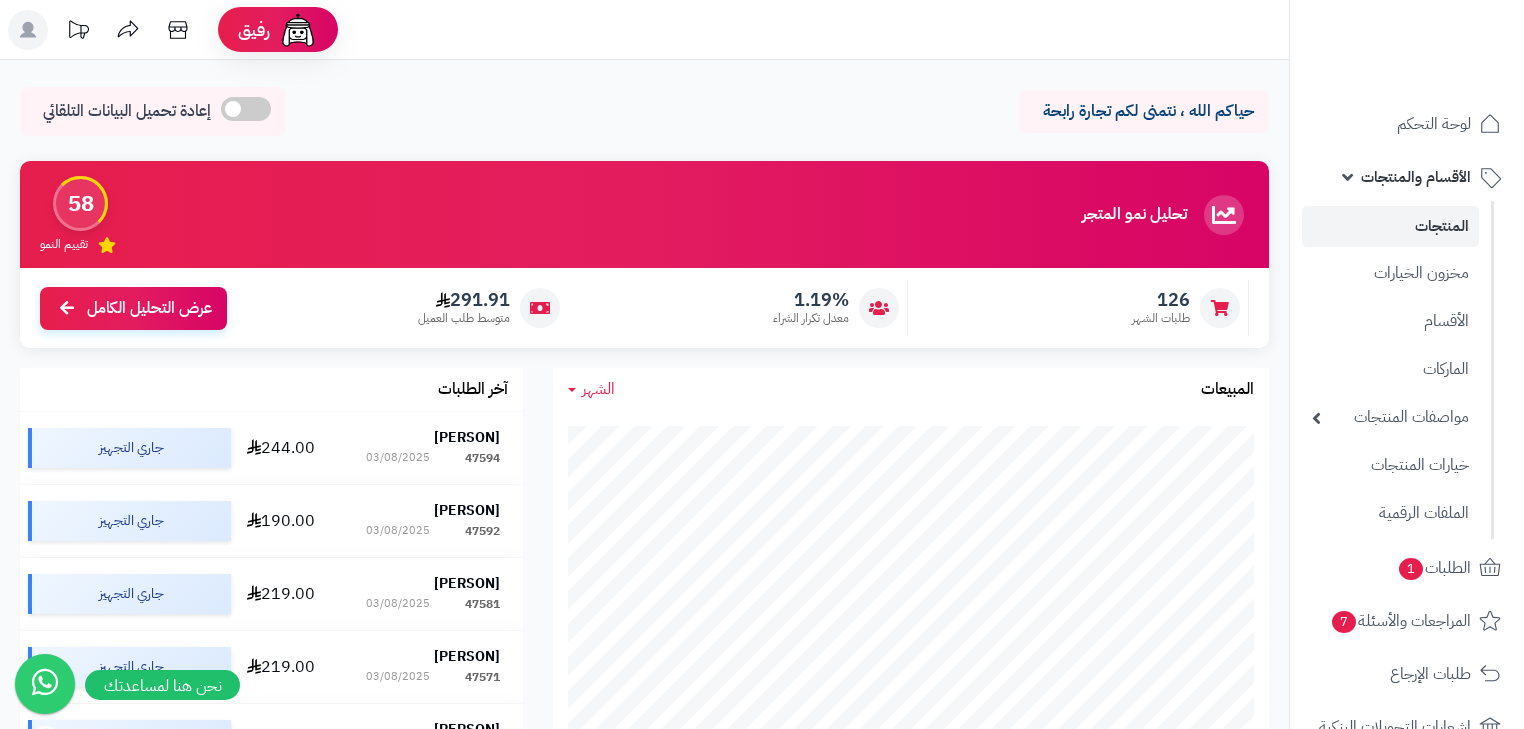 scroll, scrollTop: 80, scrollLeft: 0, axis: vertical 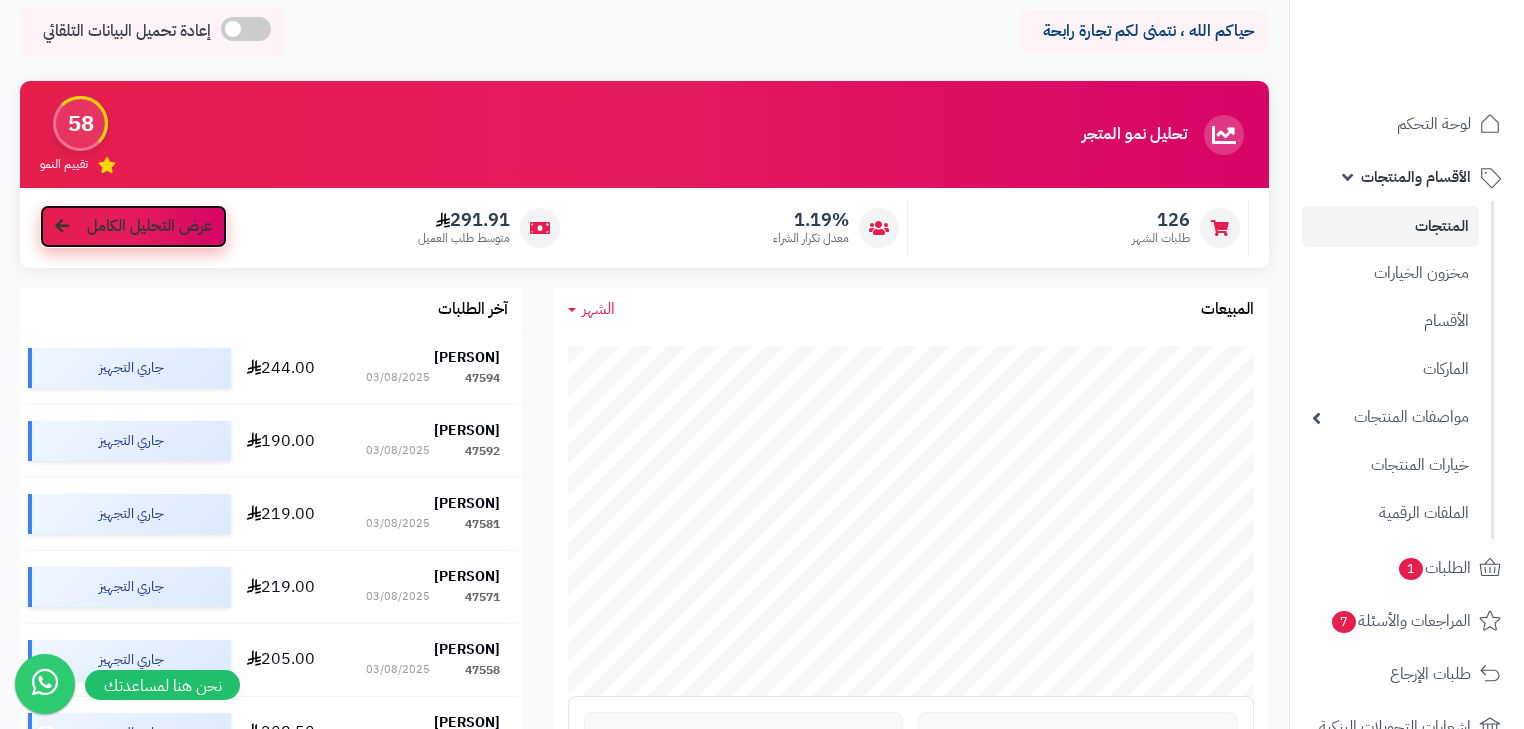click on "عرض التحليل الكامل" at bounding box center (149, 226) 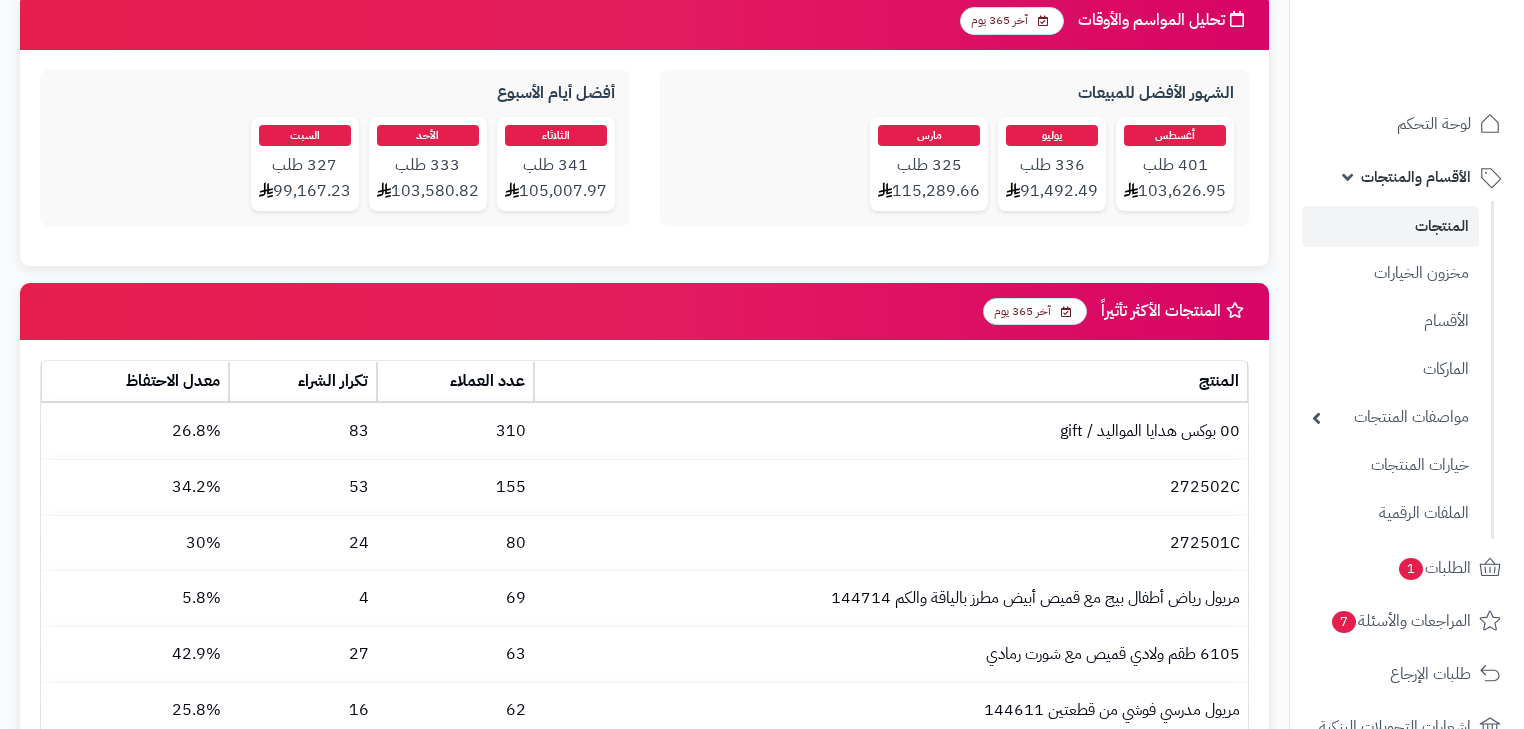 scroll, scrollTop: 2000, scrollLeft: 0, axis: vertical 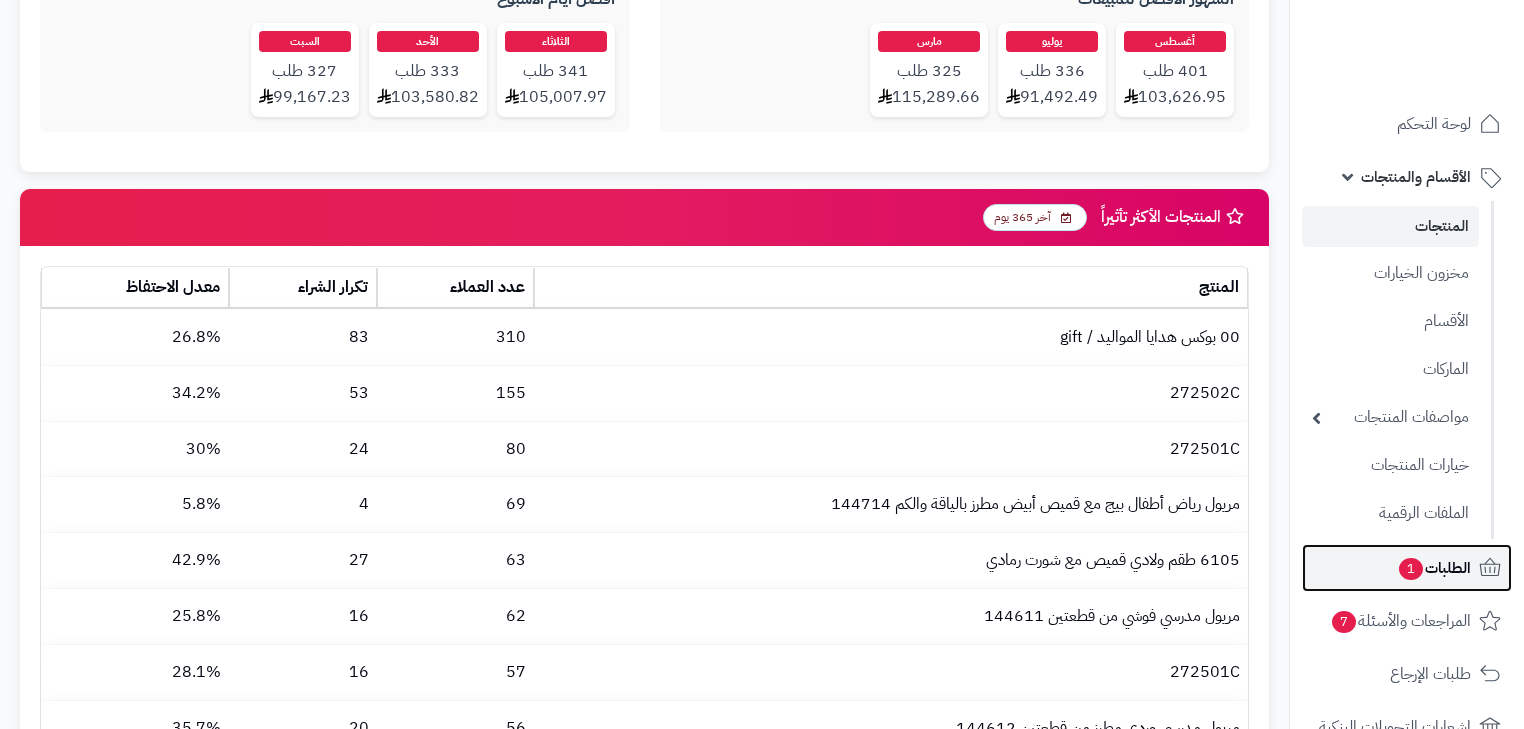 click on "الطلبات  1" at bounding box center (1434, 568) 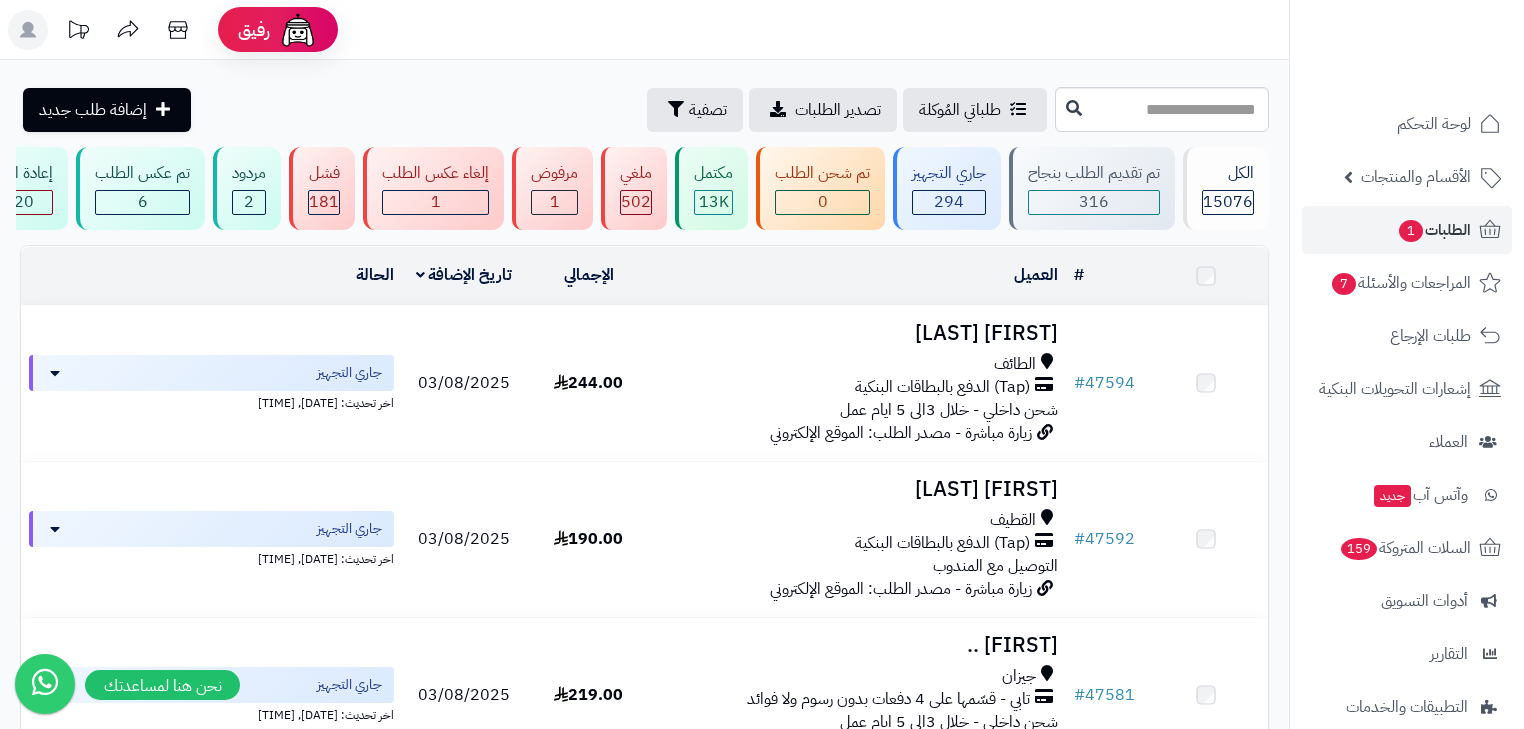scroll, scrollTop: 0, scrollLeft: 0, axis: both 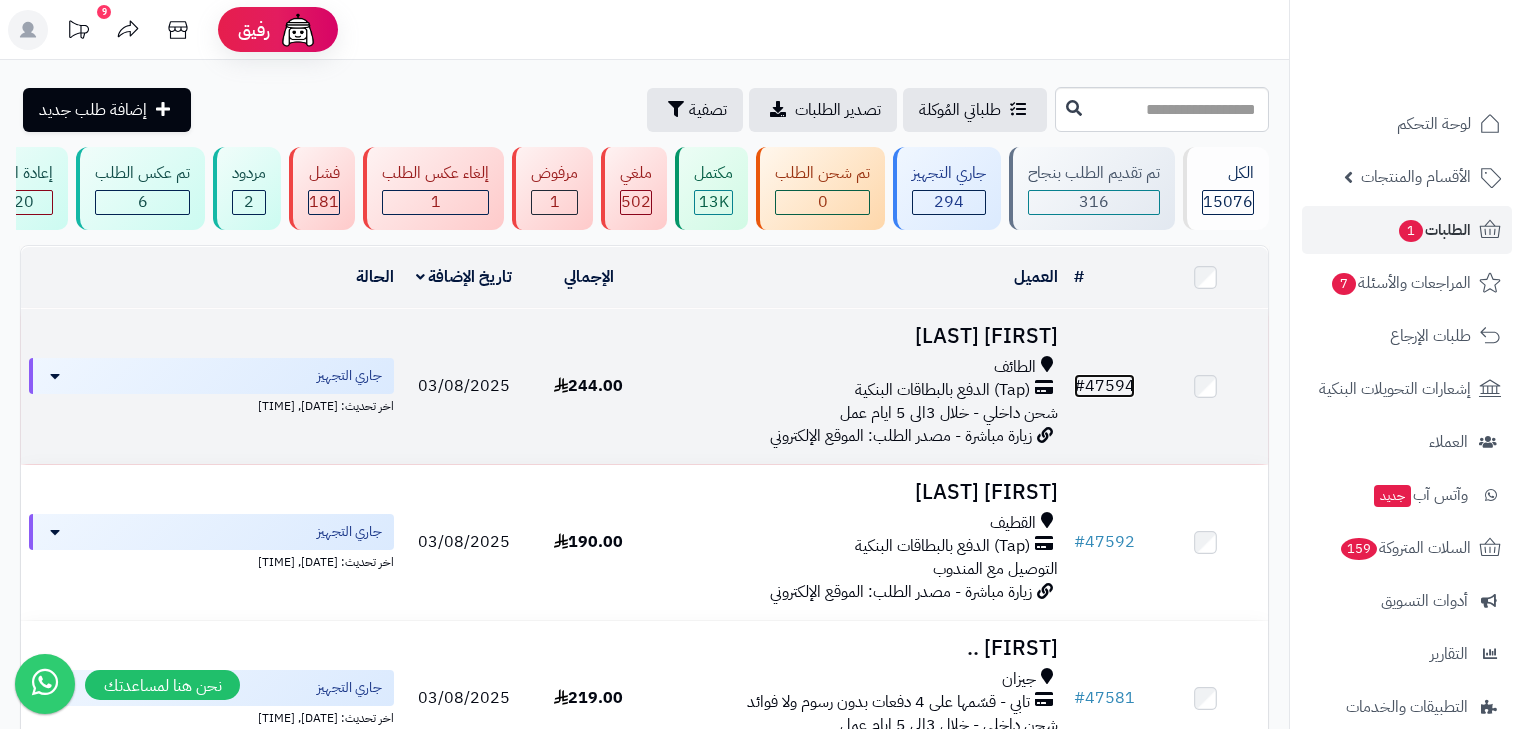 drag, startPoint x: 848, startPoint y: 359, endPoint x: 1111, endPoint y: 395, distance: 265.45245 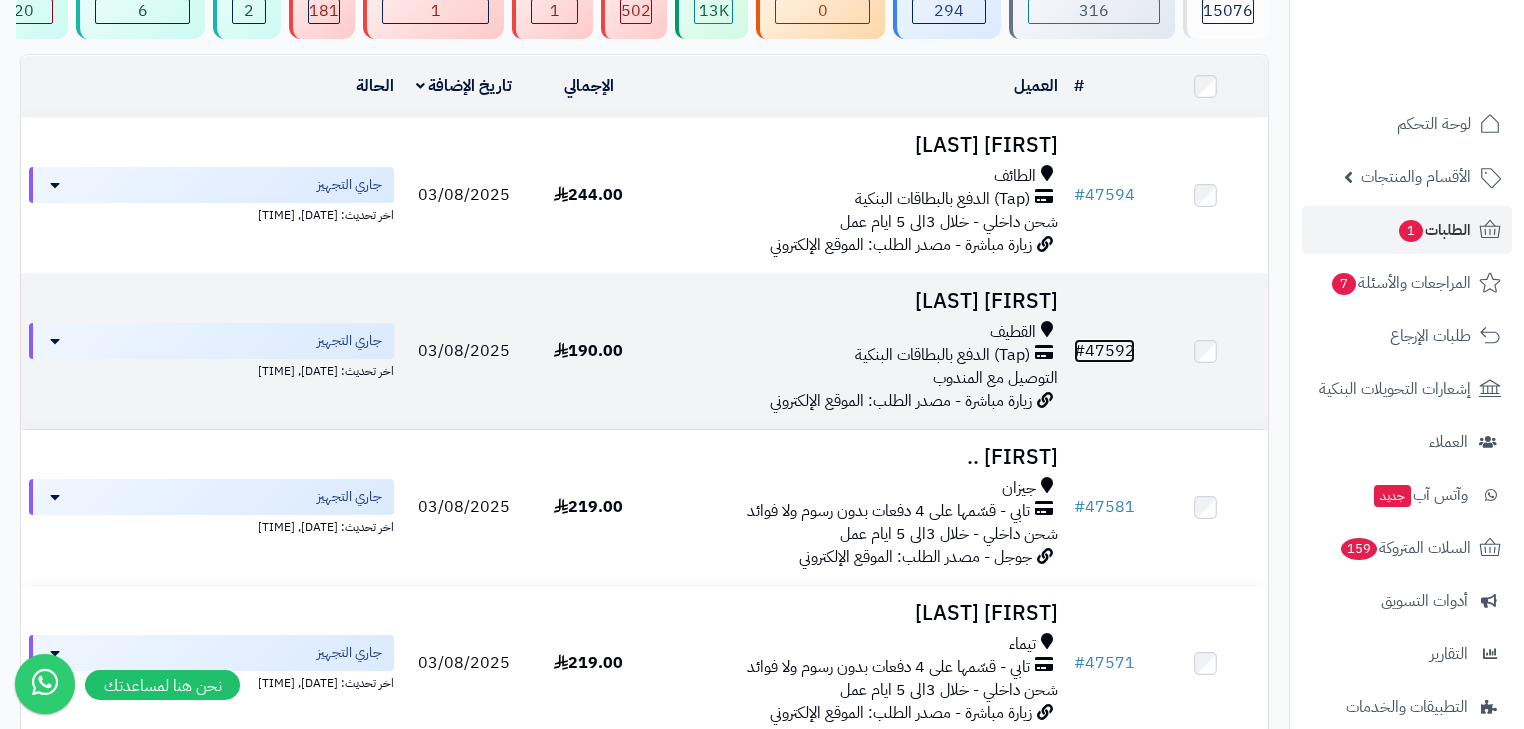 scroll, scrollTop: 240, scrollLeft: 0, axis: vertical 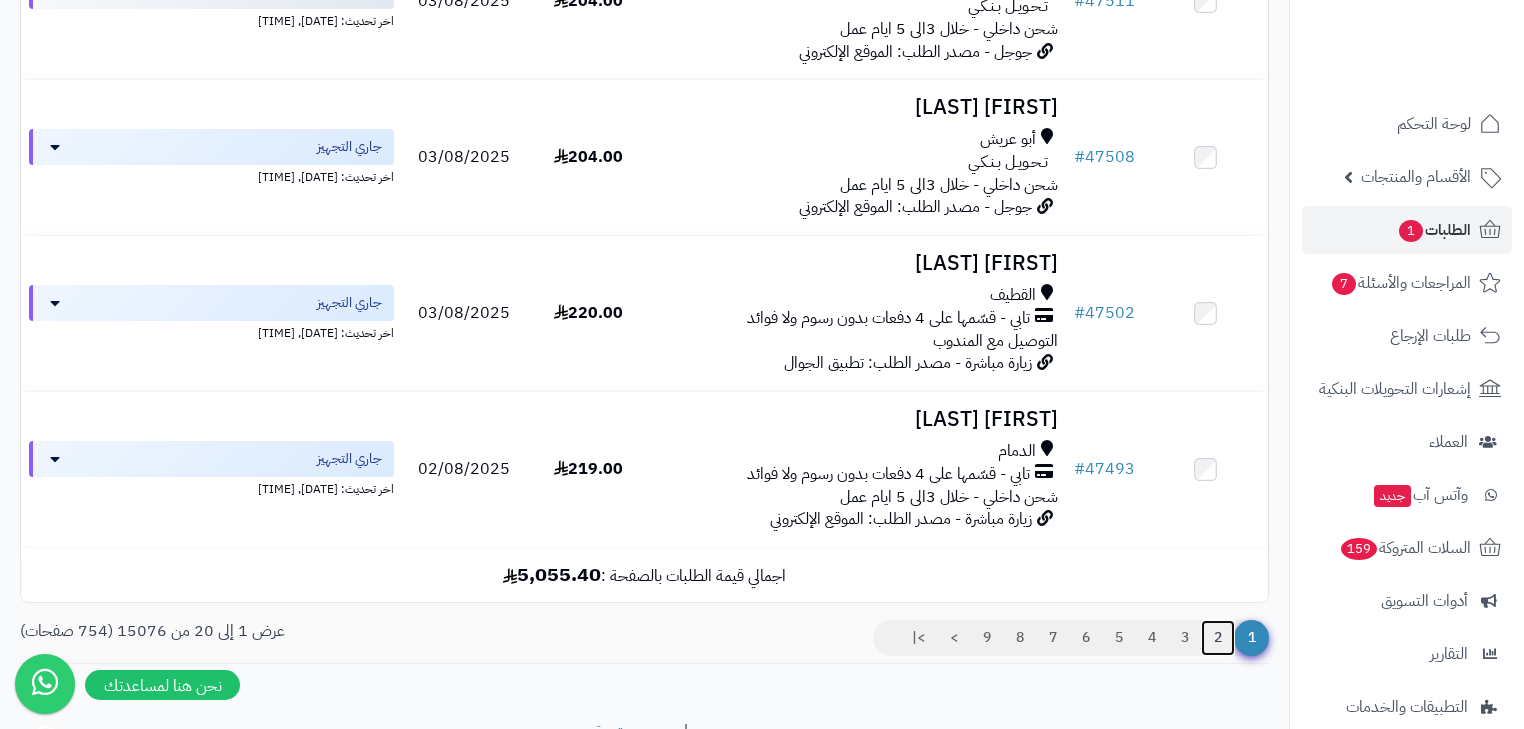 click on "2" at bounding box center [1218, 638] 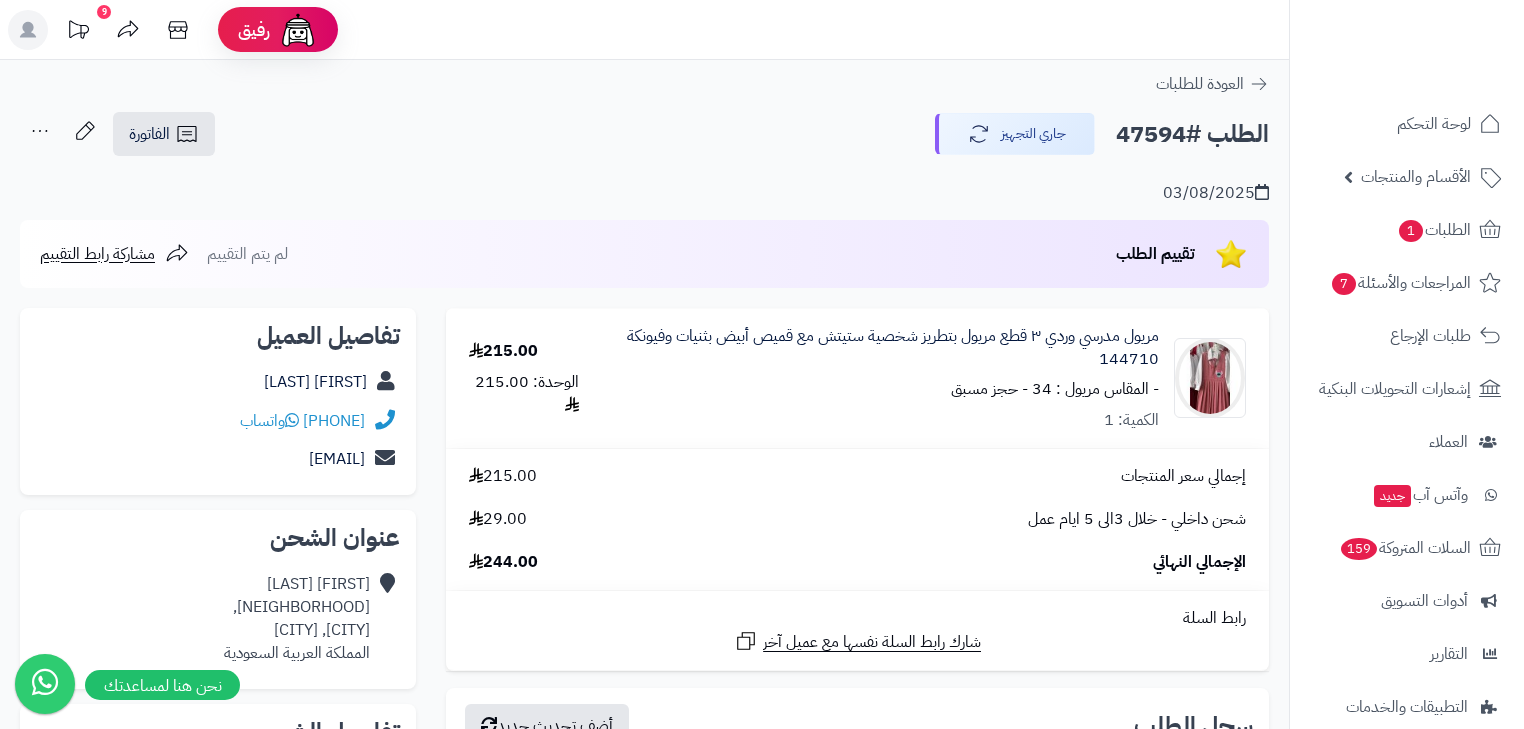scroll, scrollTop: 0, scrollLeft: 0, axis: both 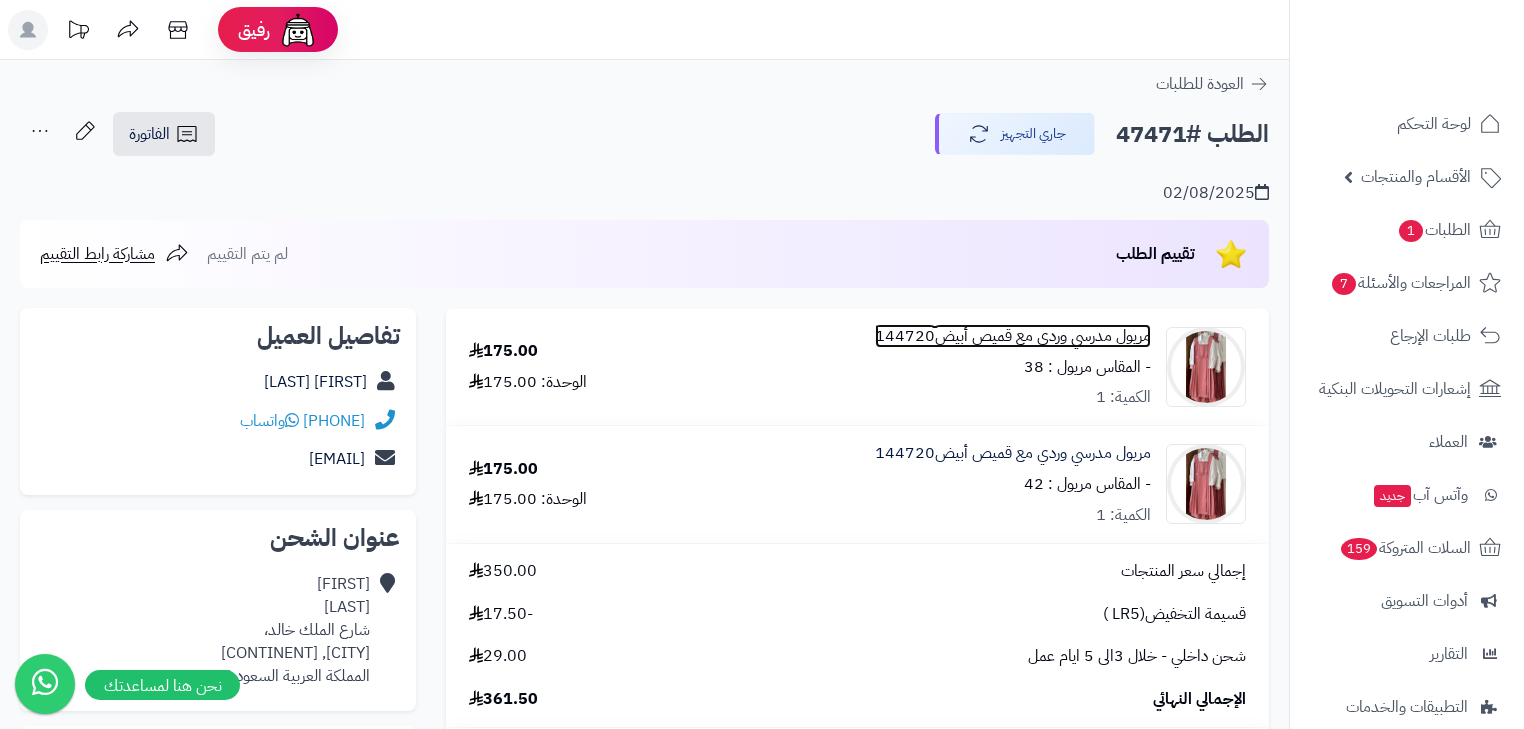 click on "مريول مدرسي وردي مع قميص  أبيض144720" at bounding box center [1013, 336] 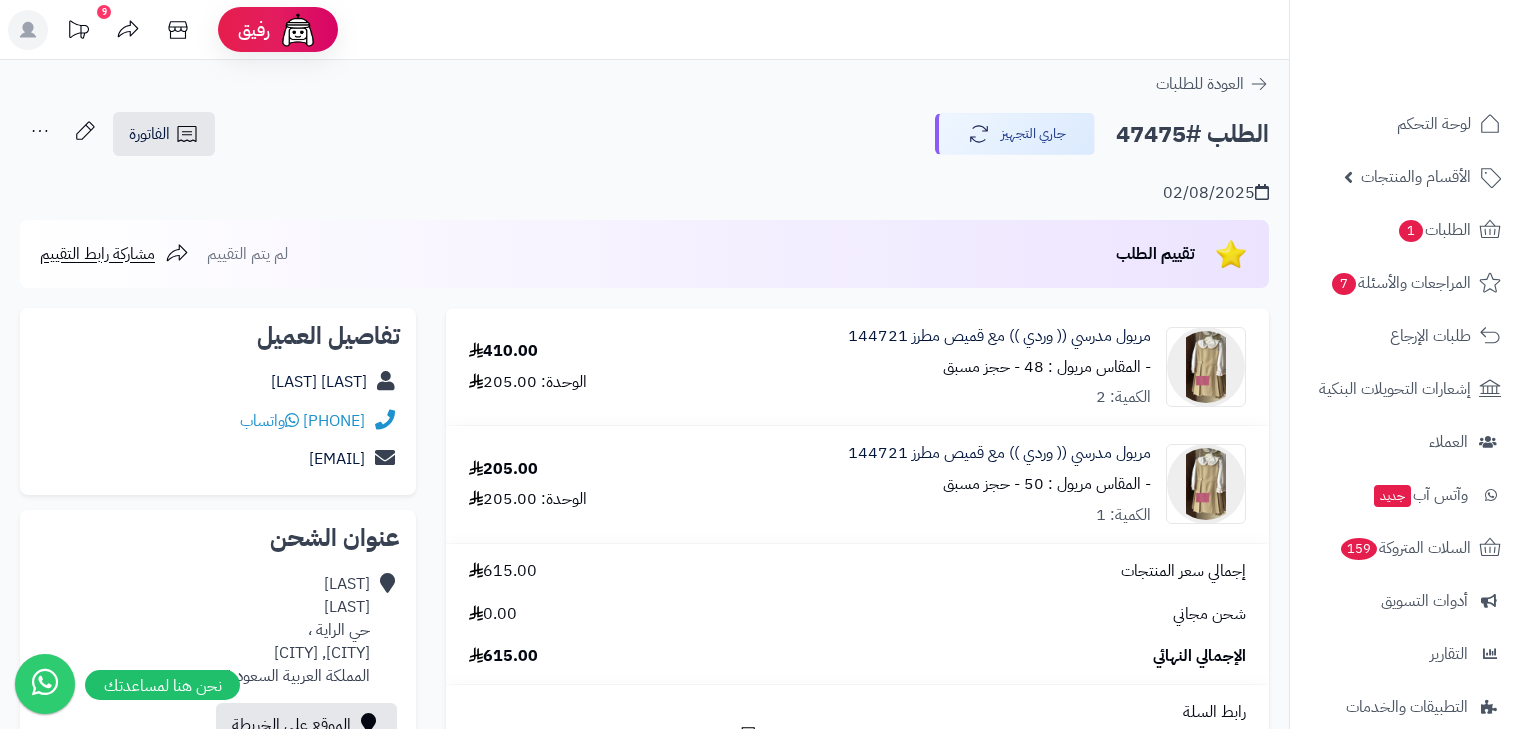 scroll, scrollTop: 0, scrollLeft: 0, axis: both 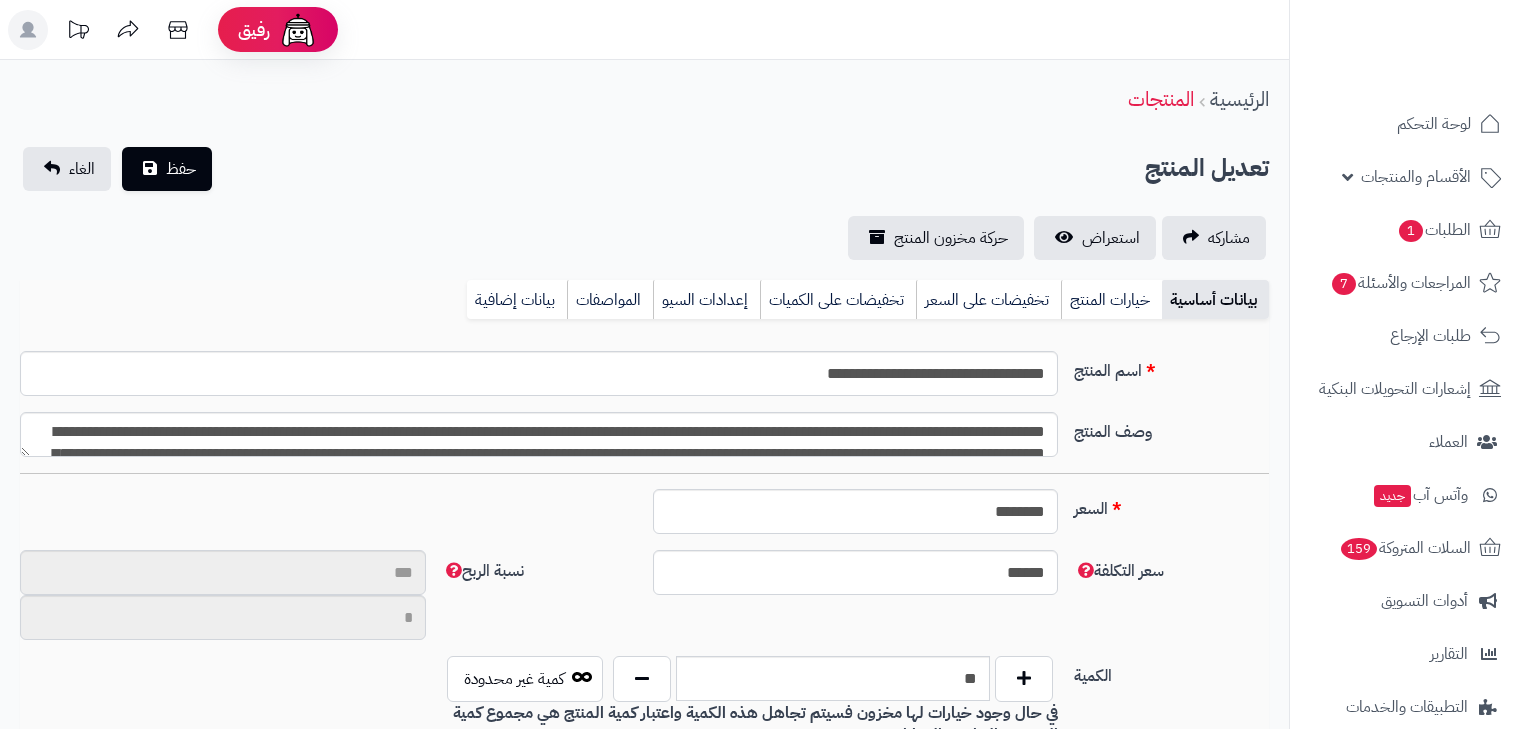 type on "**" 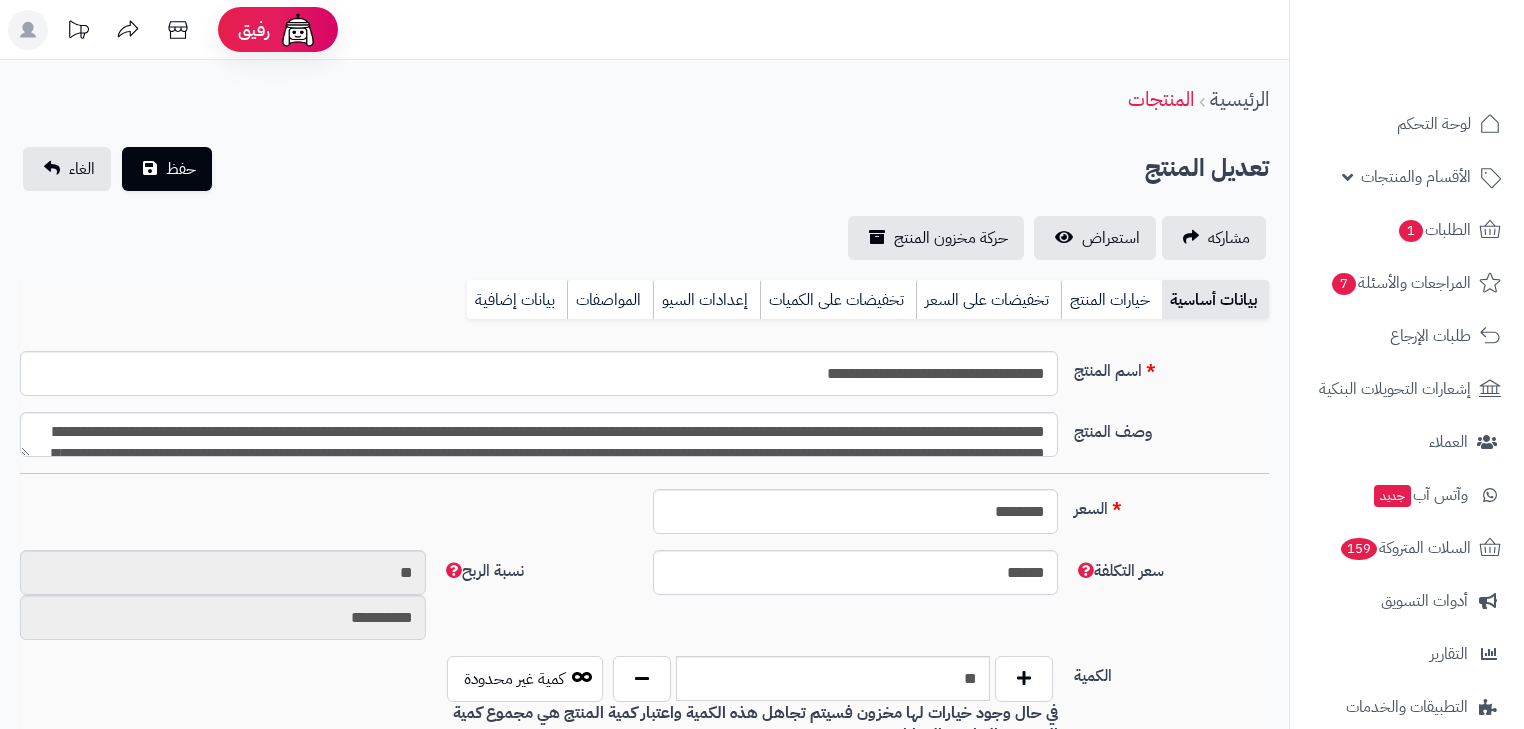 scroll, scrollTop: 164, scrollLeft: 0, axis: vertical 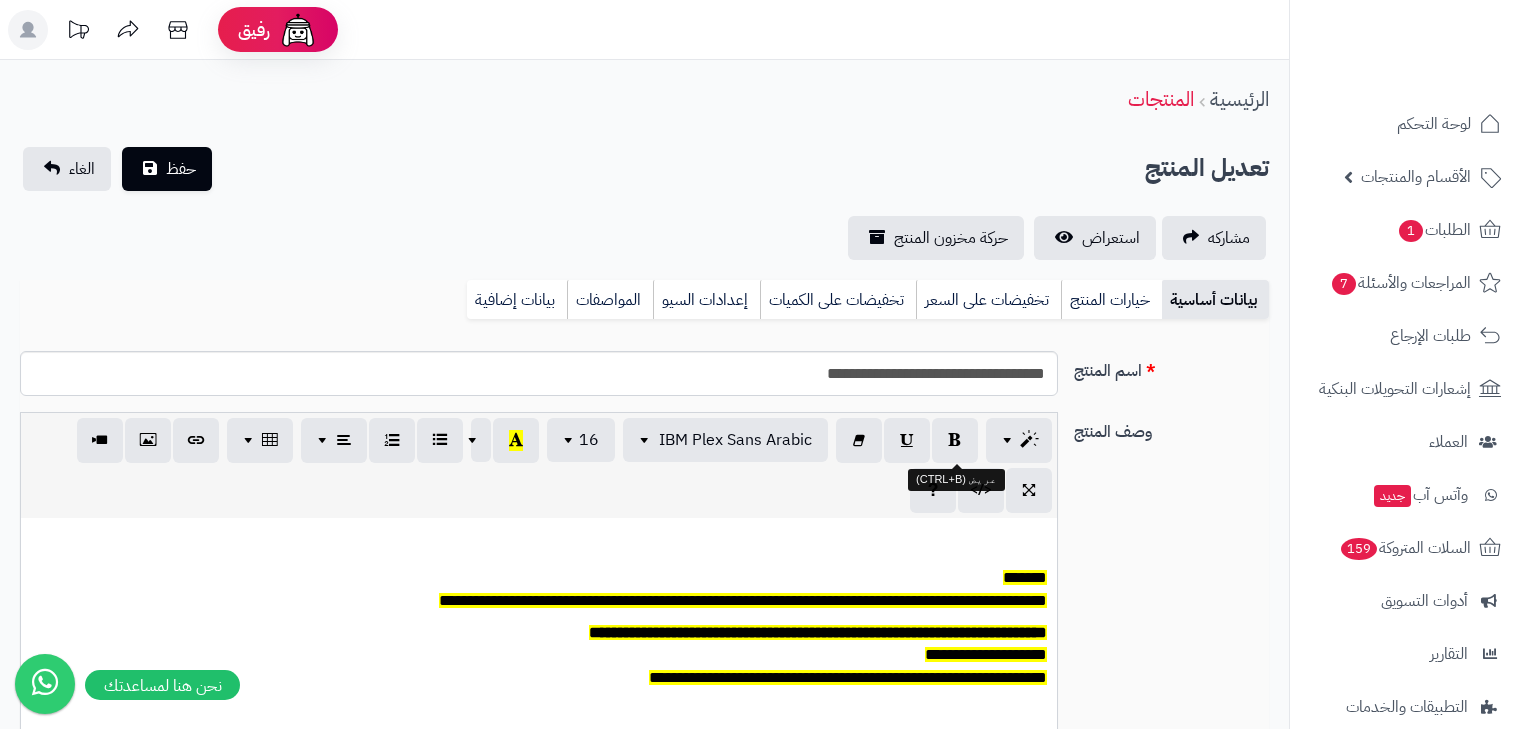 type on "******" 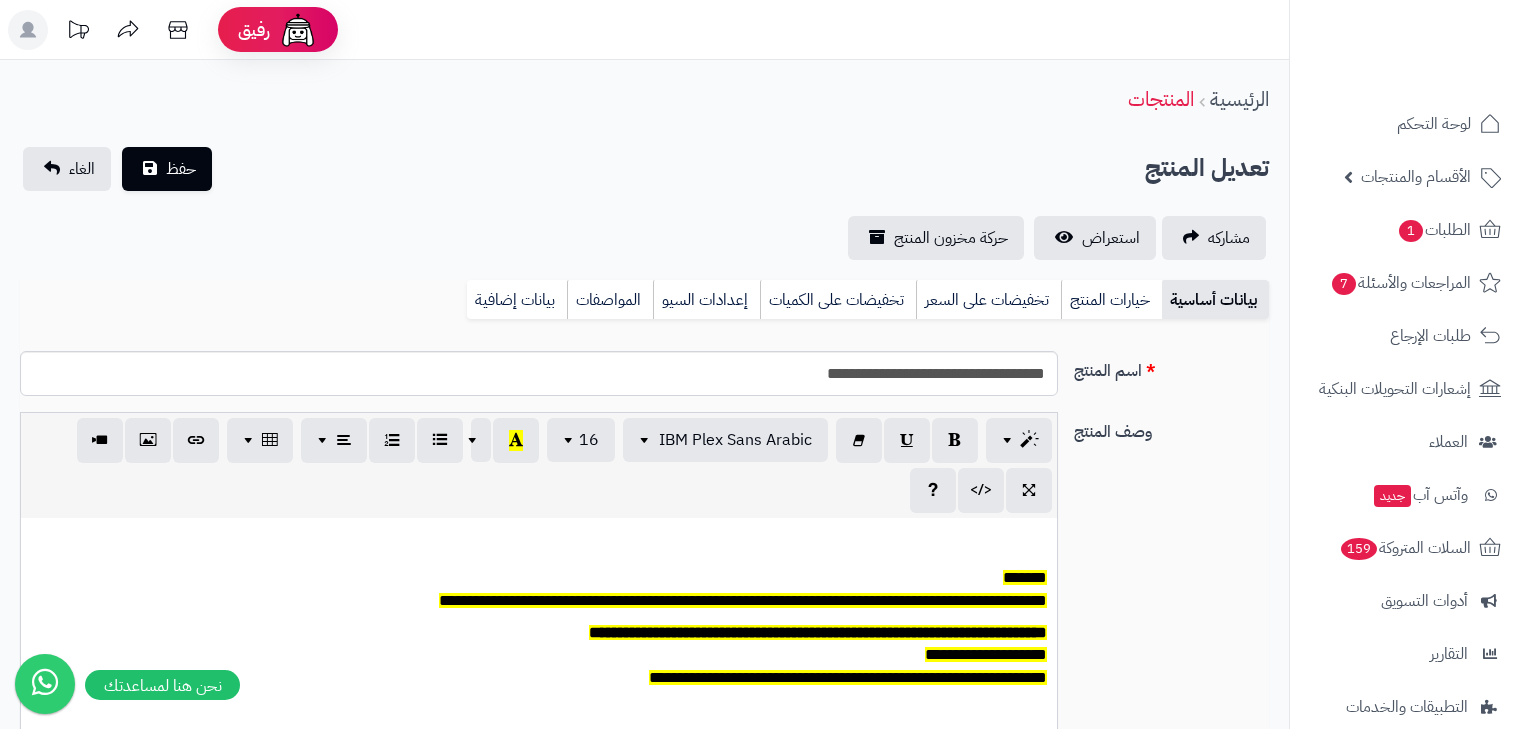 scroll, scrollTop: 480, scrollLeft: 0, axis: vertical 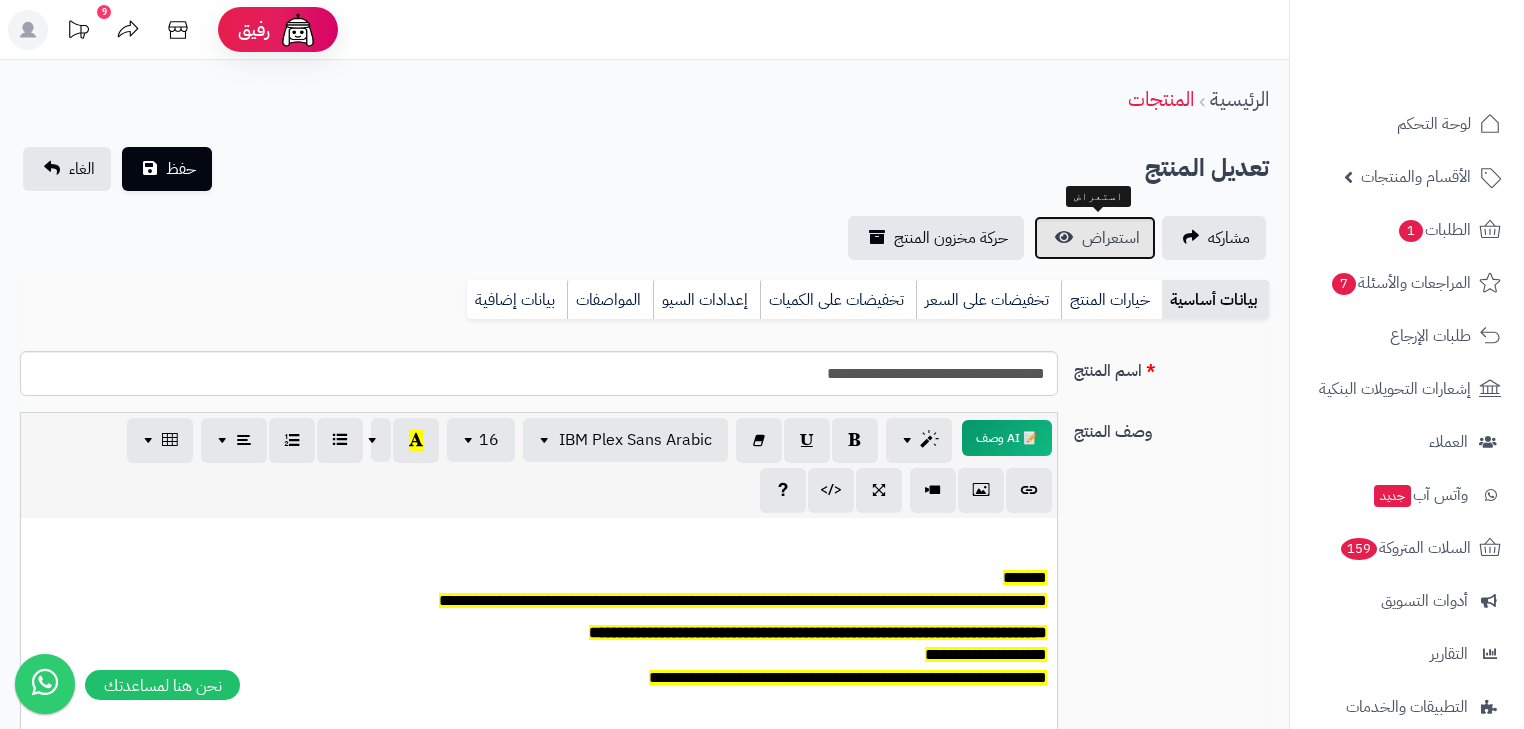 click on "استعراض" at bounding box center [1111, 238] 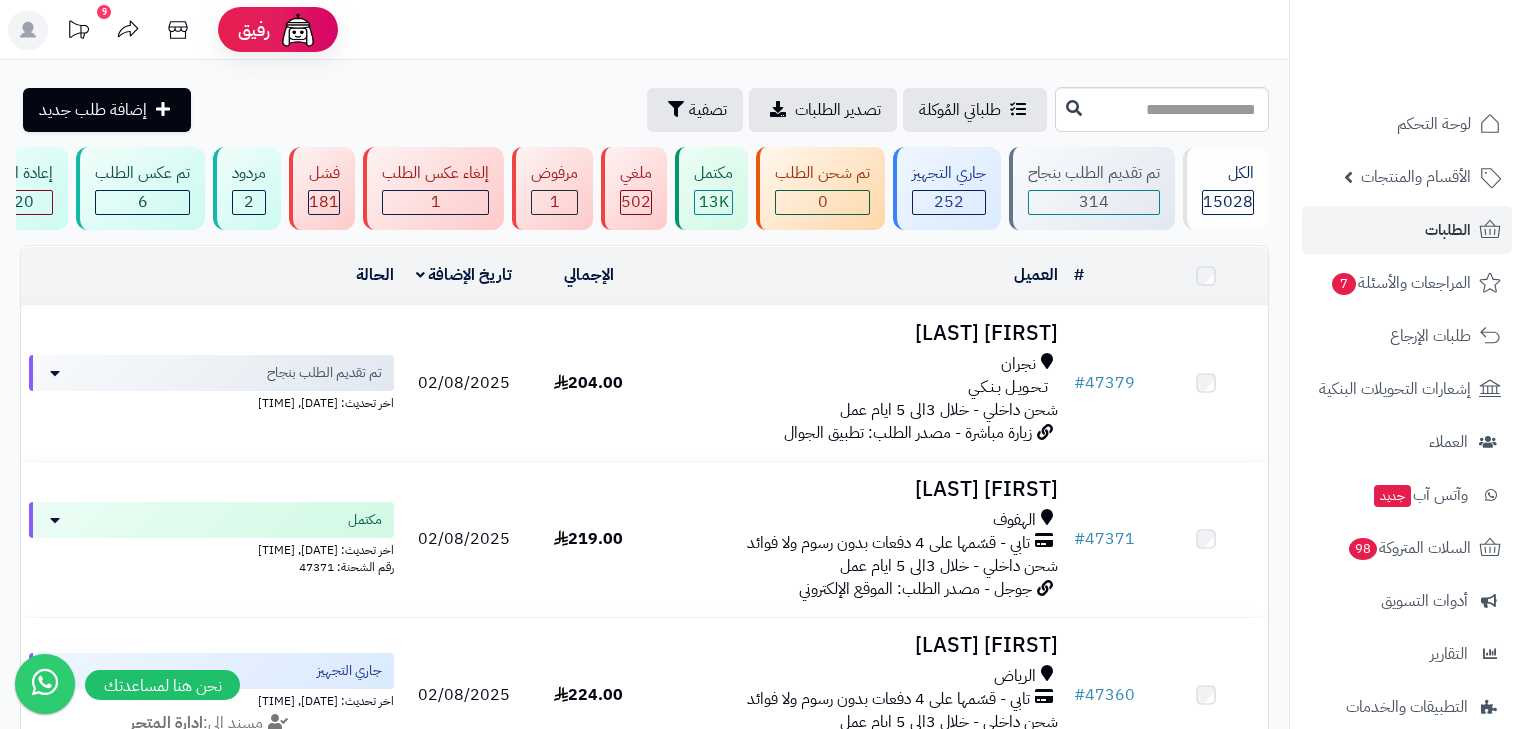 scroll, scrollTop: 0, scrollLeft: 0, axis: both 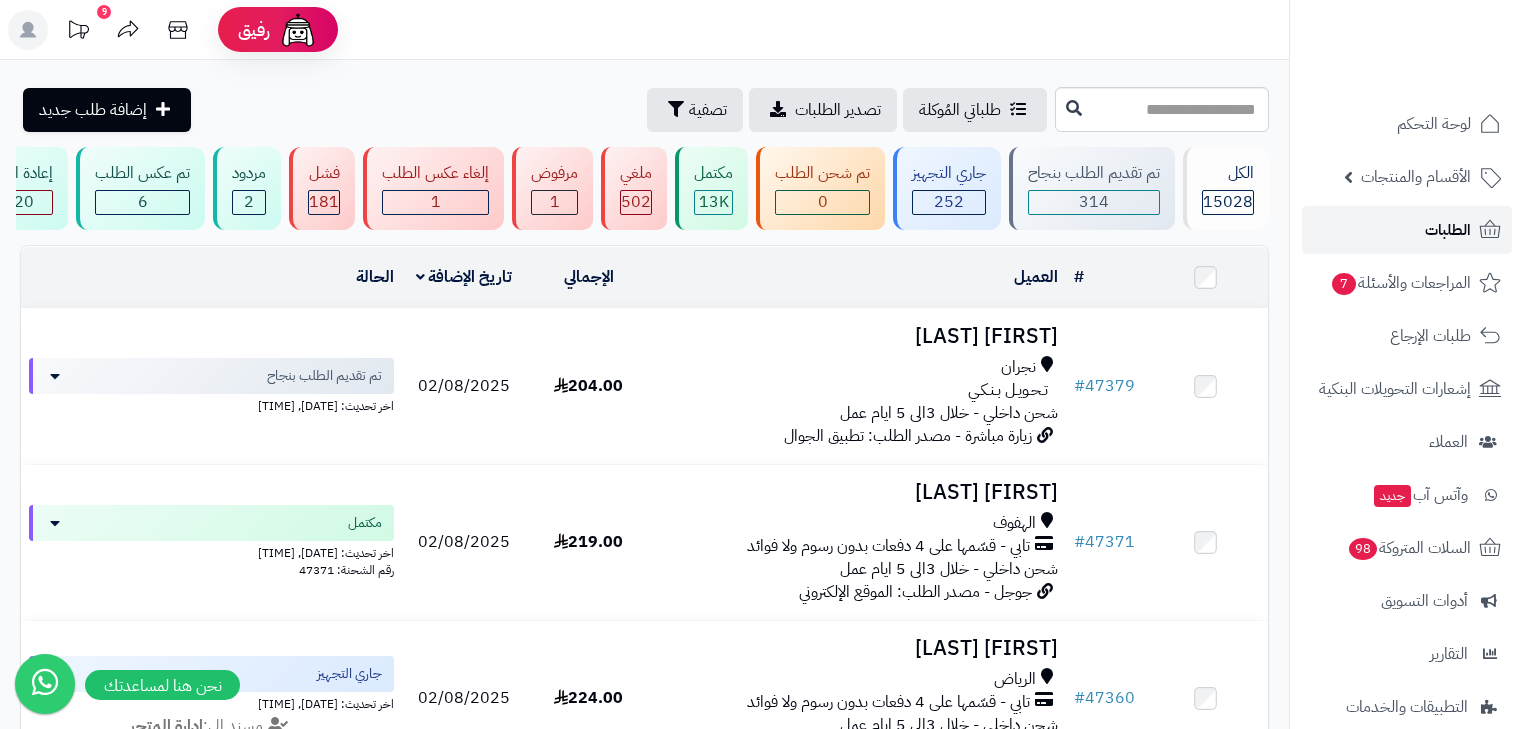 click on "الطلبات" at bounding box center [1448, 230] 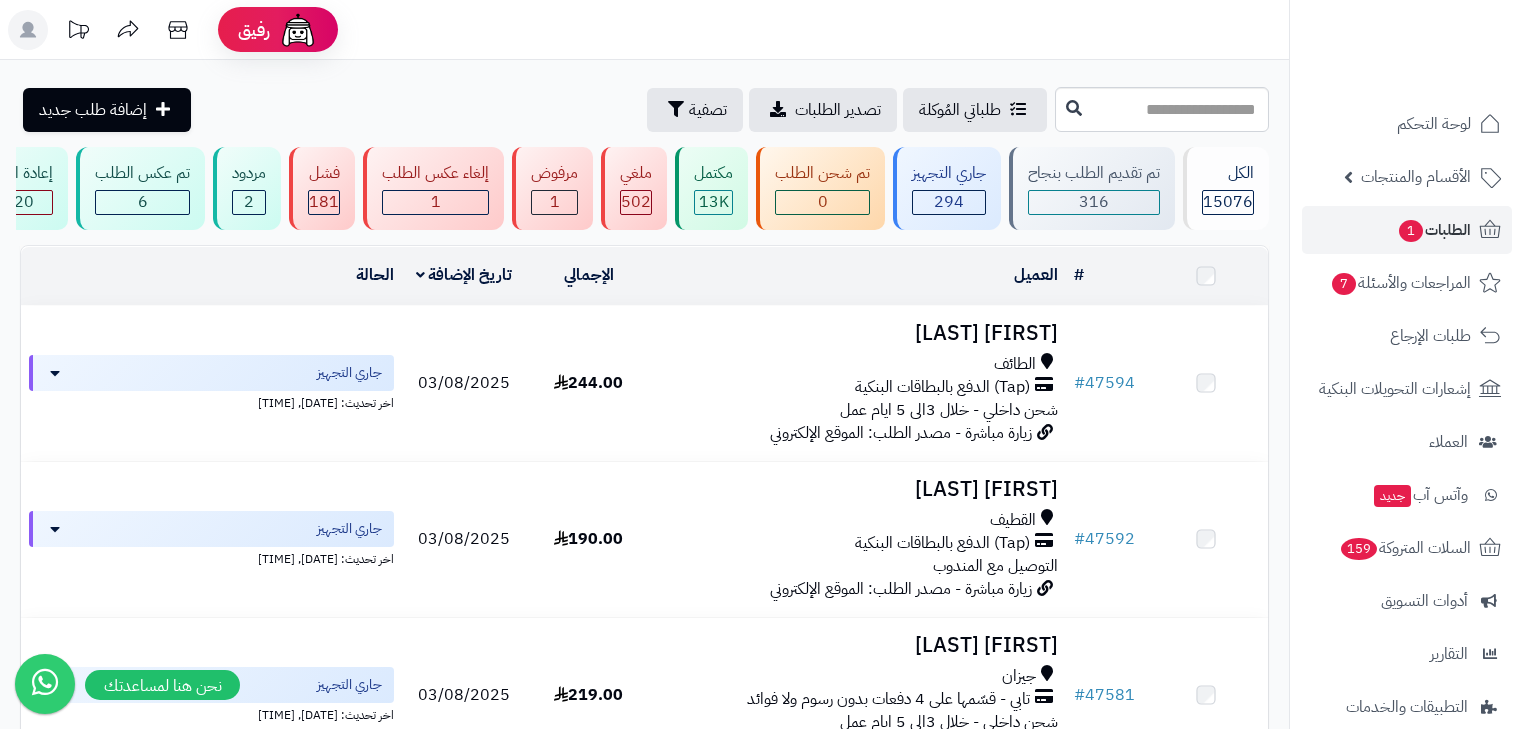scroll, scrollTop: 0, scrollLeft: 0, axis: both 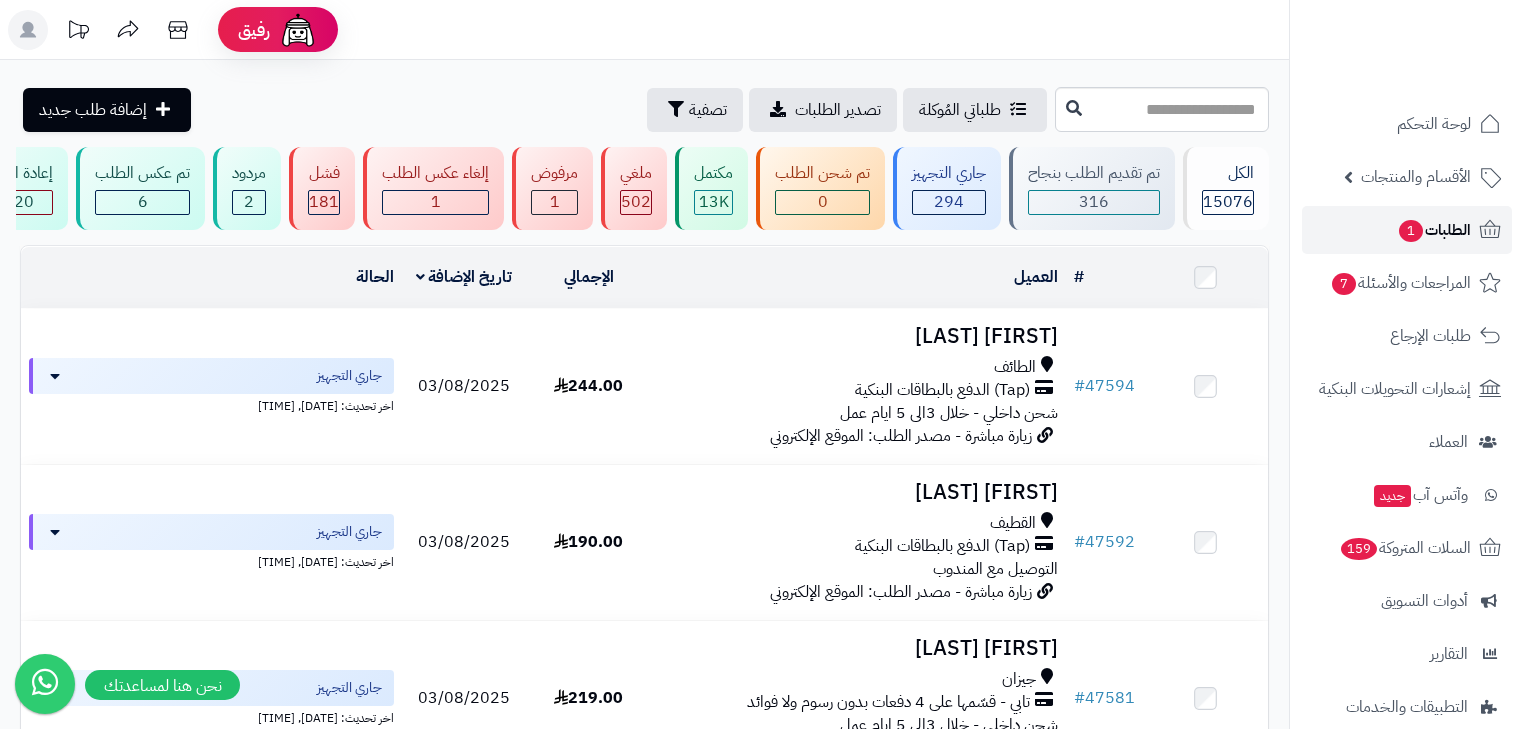 click on "الطلبات  1" at bounding box center [1434, 230] 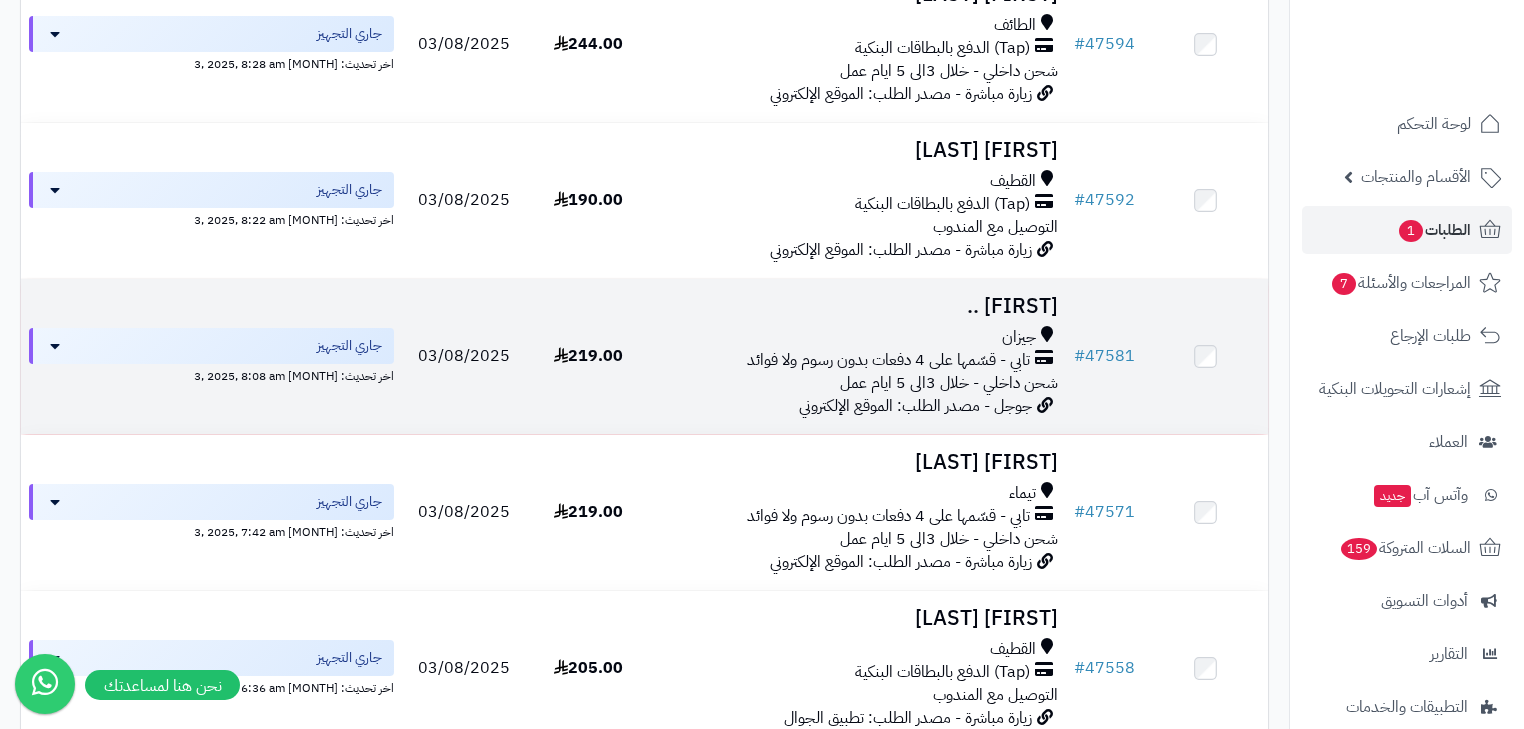 scroll, scrollTop: 0, scrollLeft: 0, axis: both 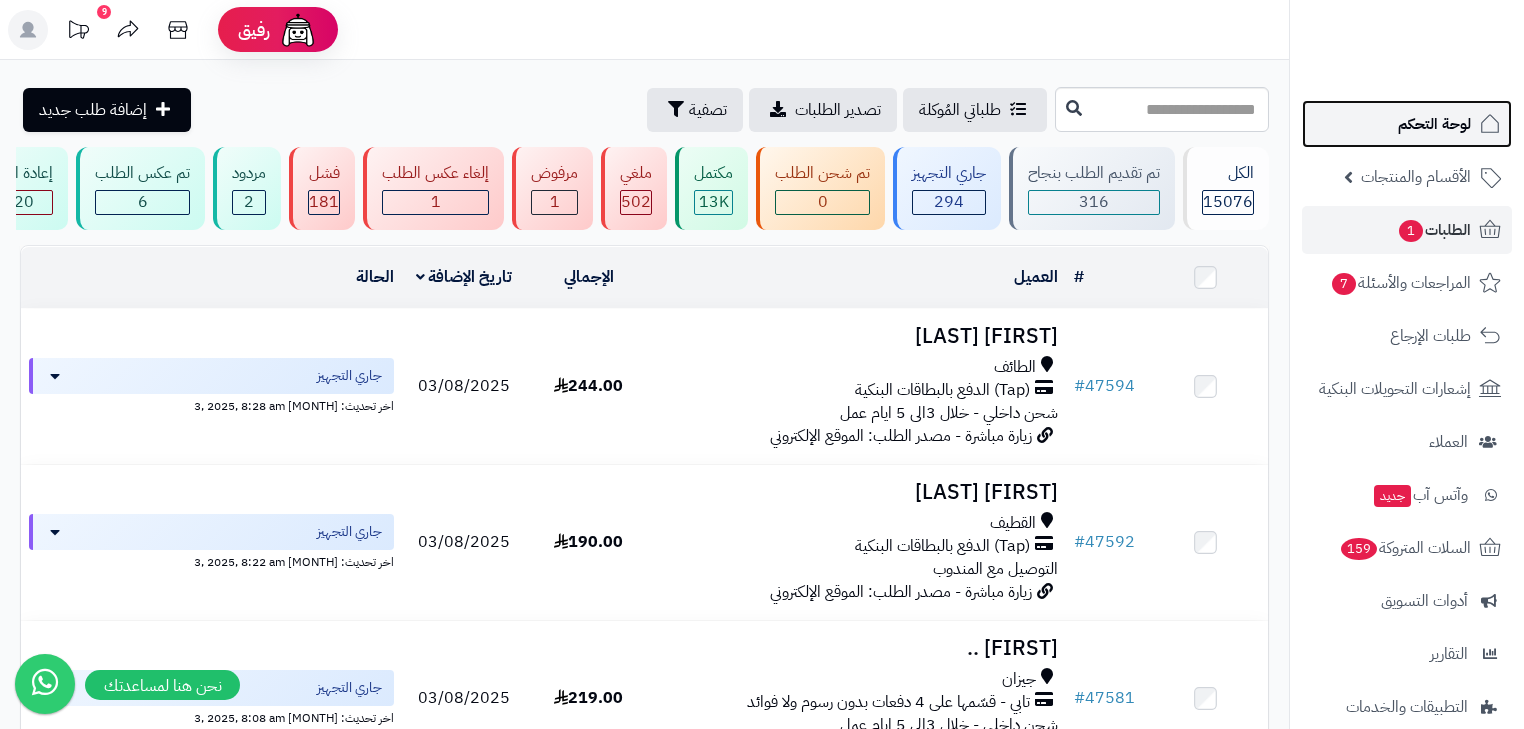 click on "لوحة التحكم" at bounding box center [1434, 124] 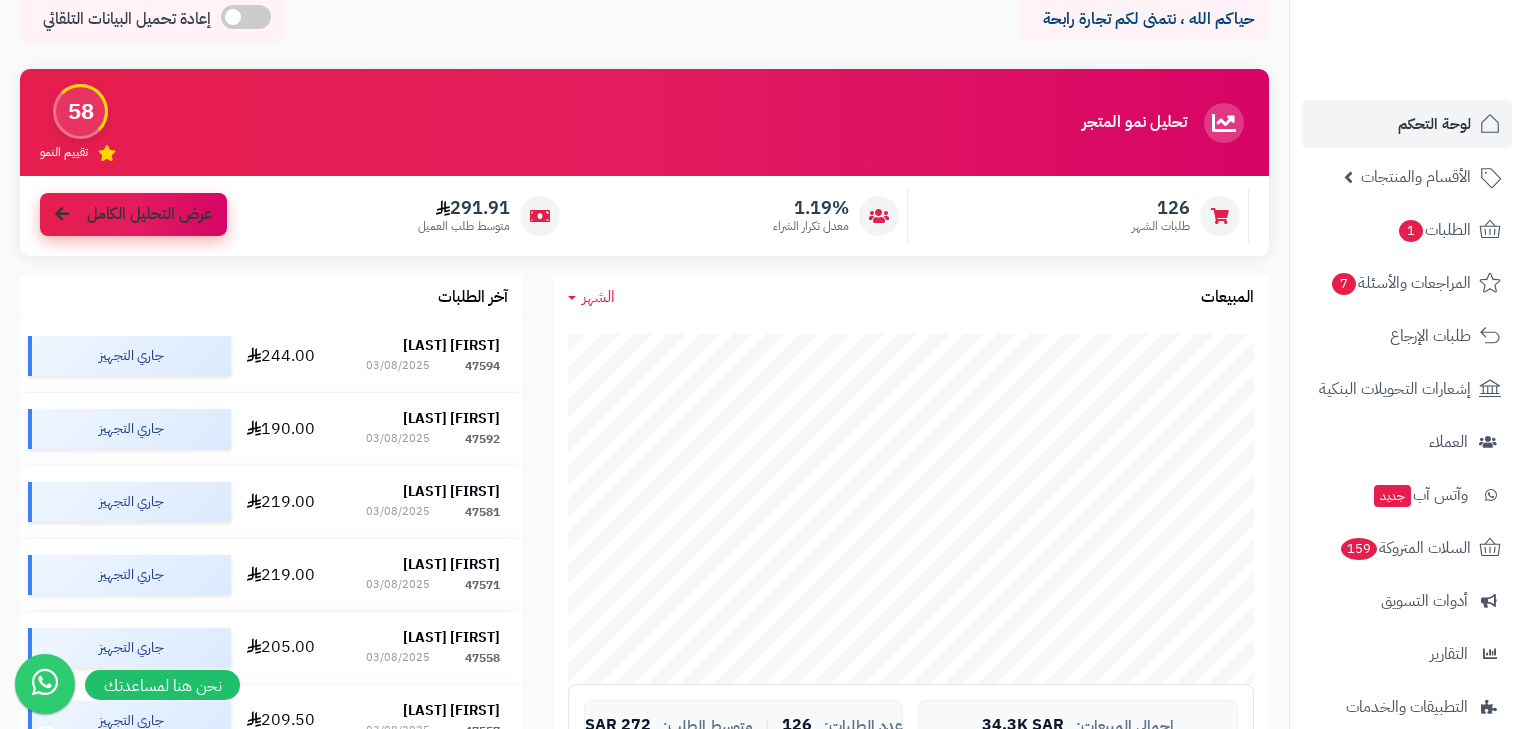 scroll, scrollTop: 80, scrollLeft: 0, axis: vertical 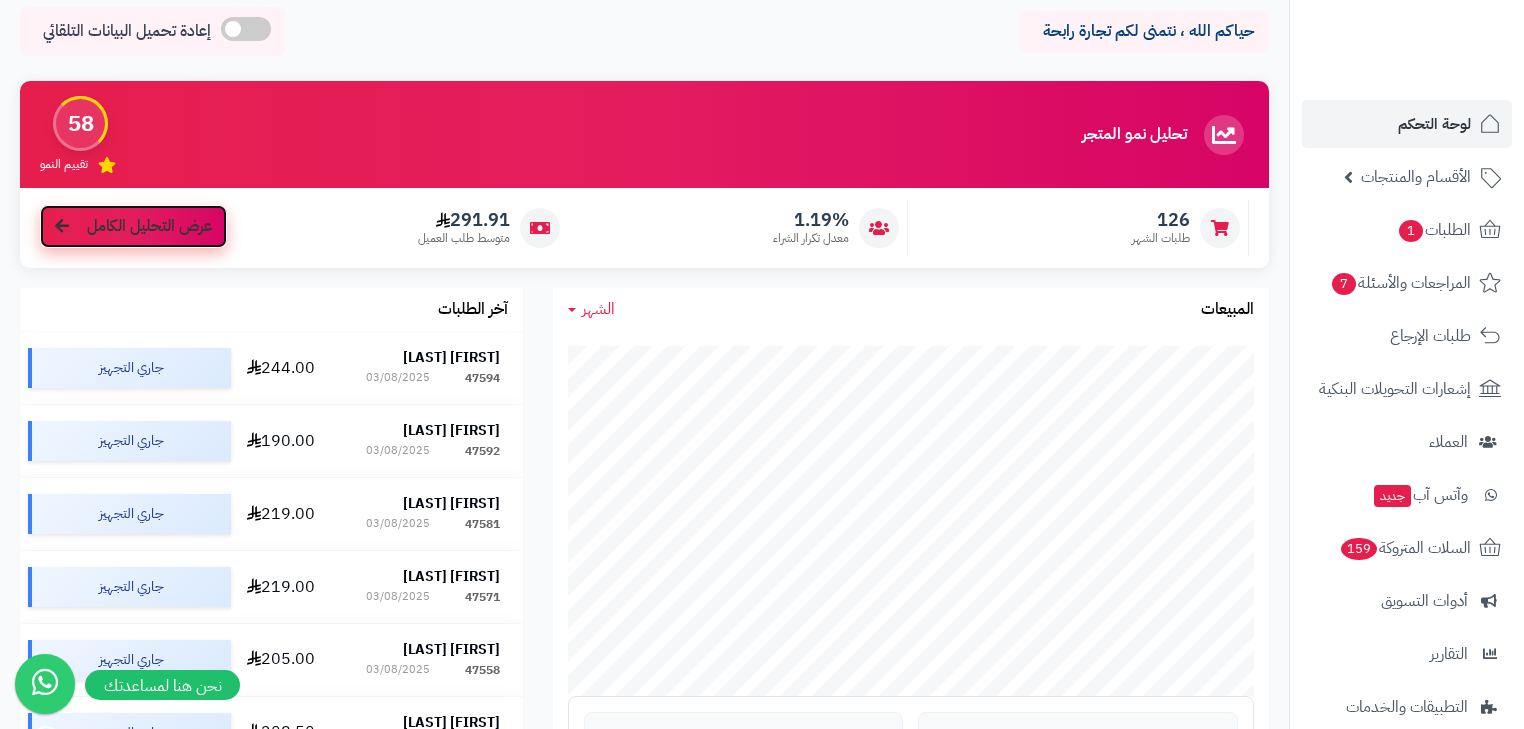 click on "عرض التحليل الكامل" at bounding box center [149, 226] 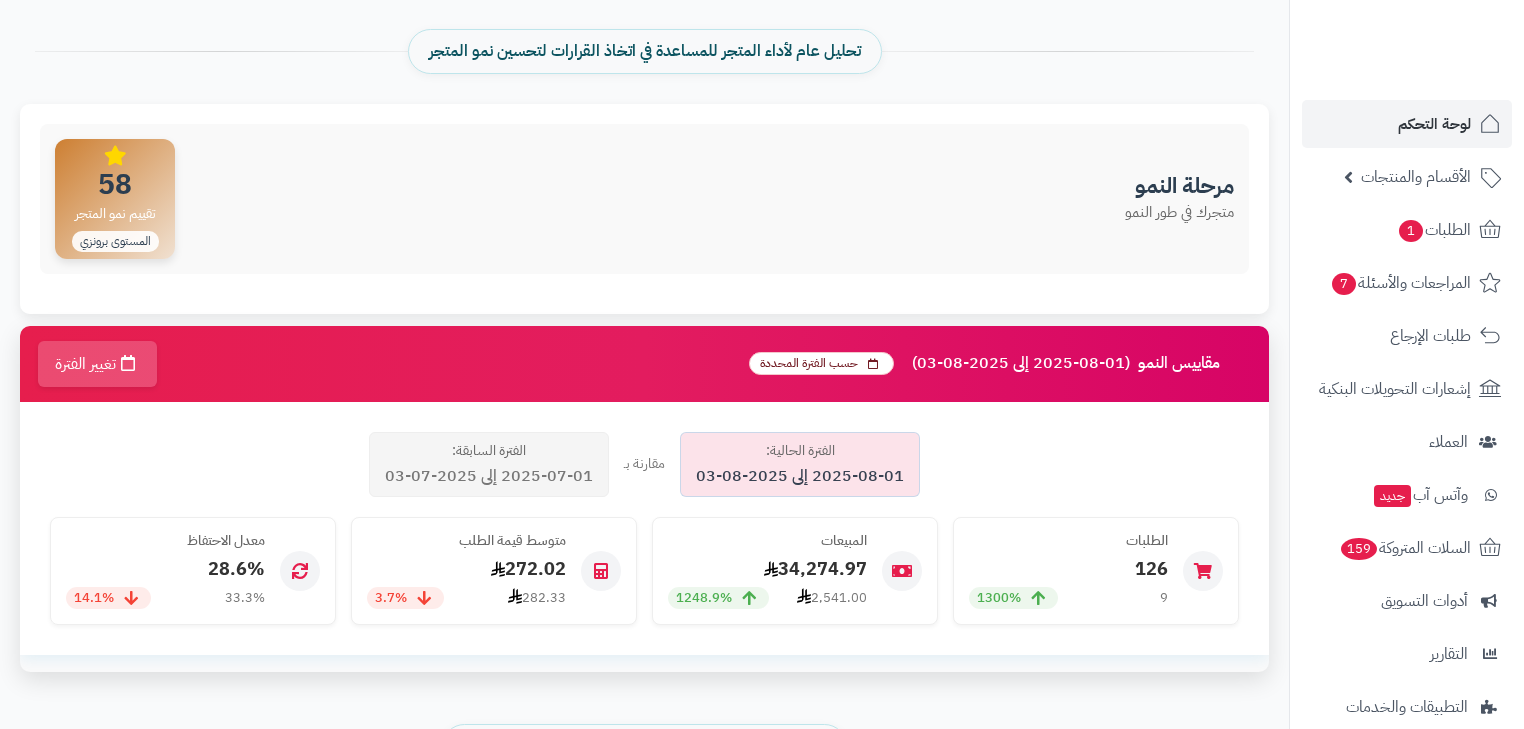 scroll, scrollTop: 160, scrollLeft: 0, axis: vertical 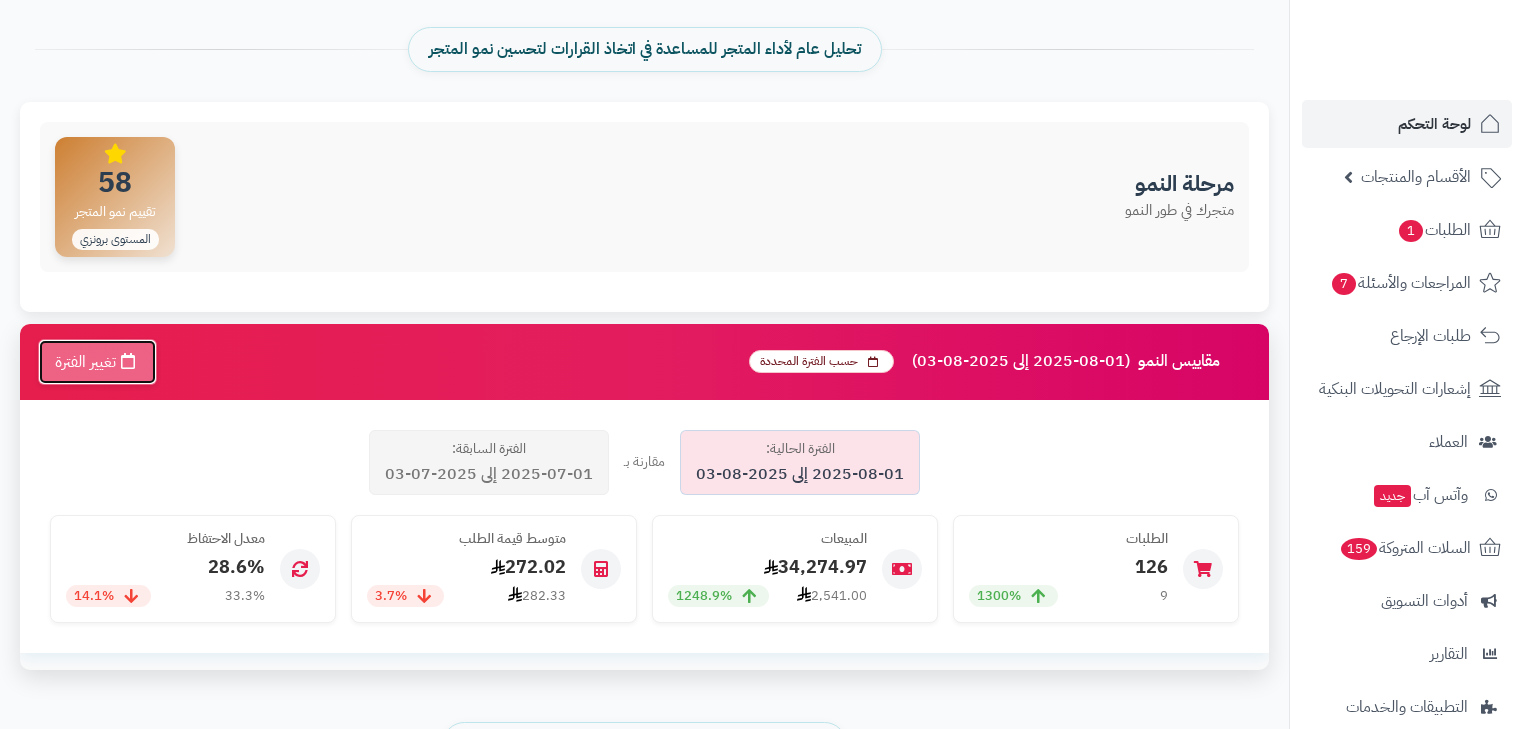click on "تغيير الفترة" at bounding box center (97, 362) 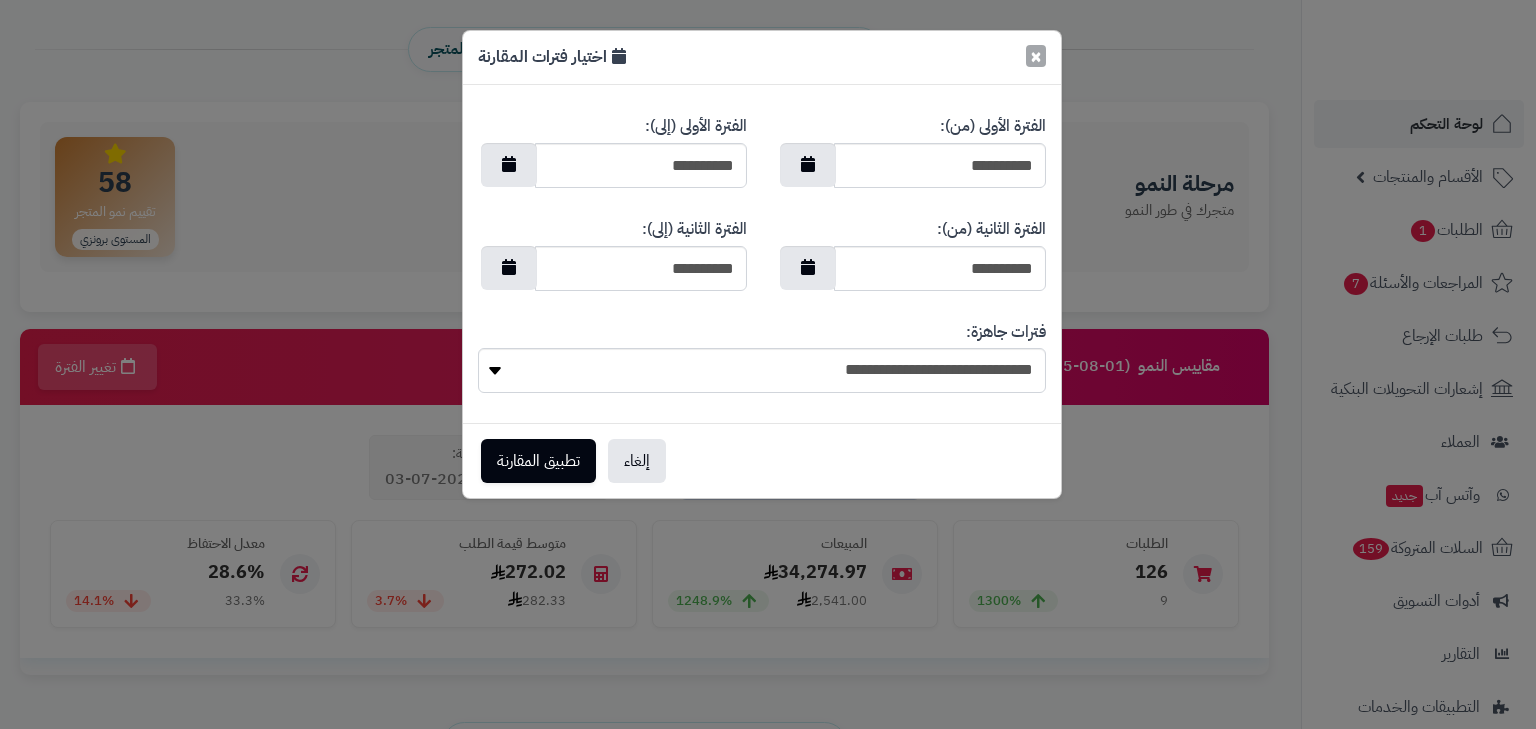 click on "×" at bounding box center [1036, 56] 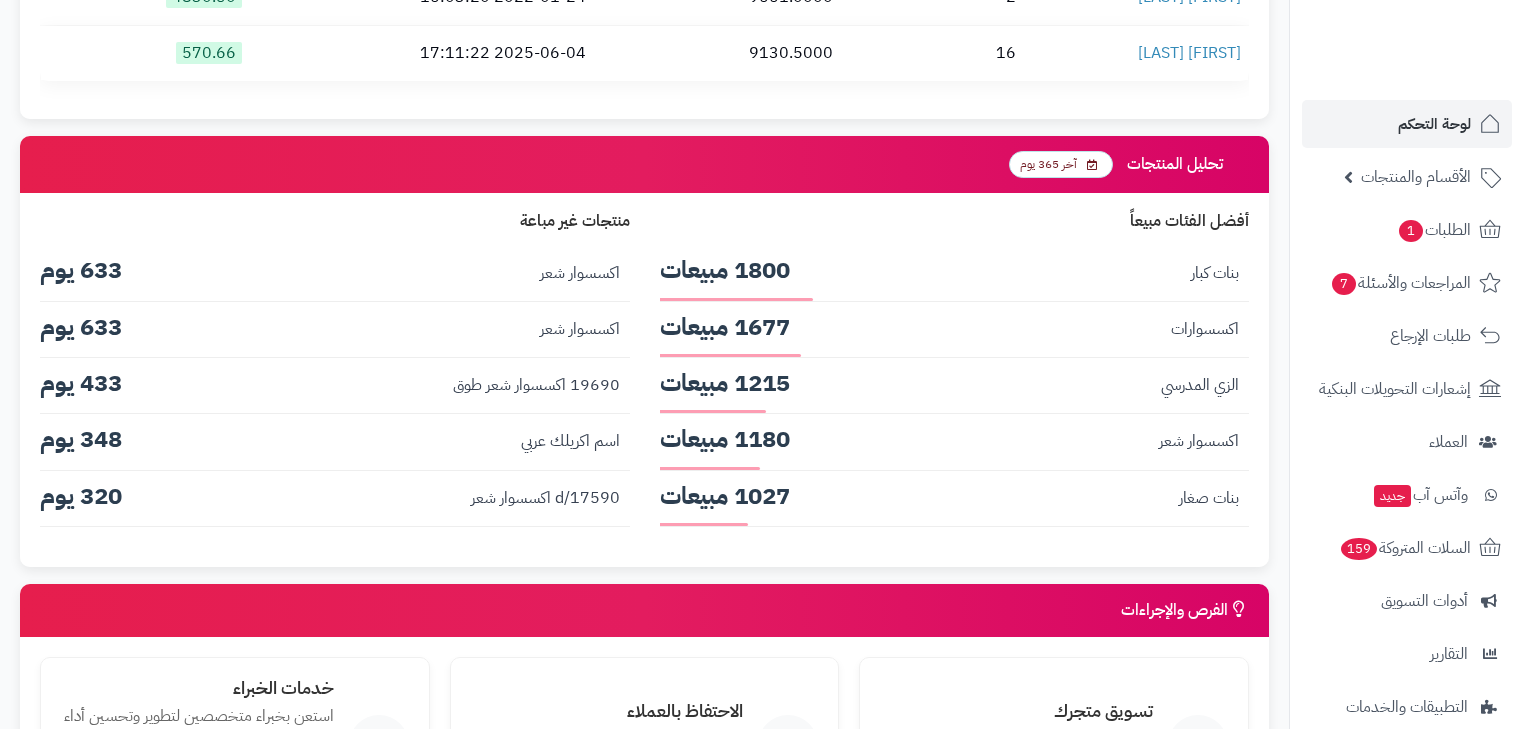 scroll, scrollTop: 3711, scrollLeft: 0, axis: vertical 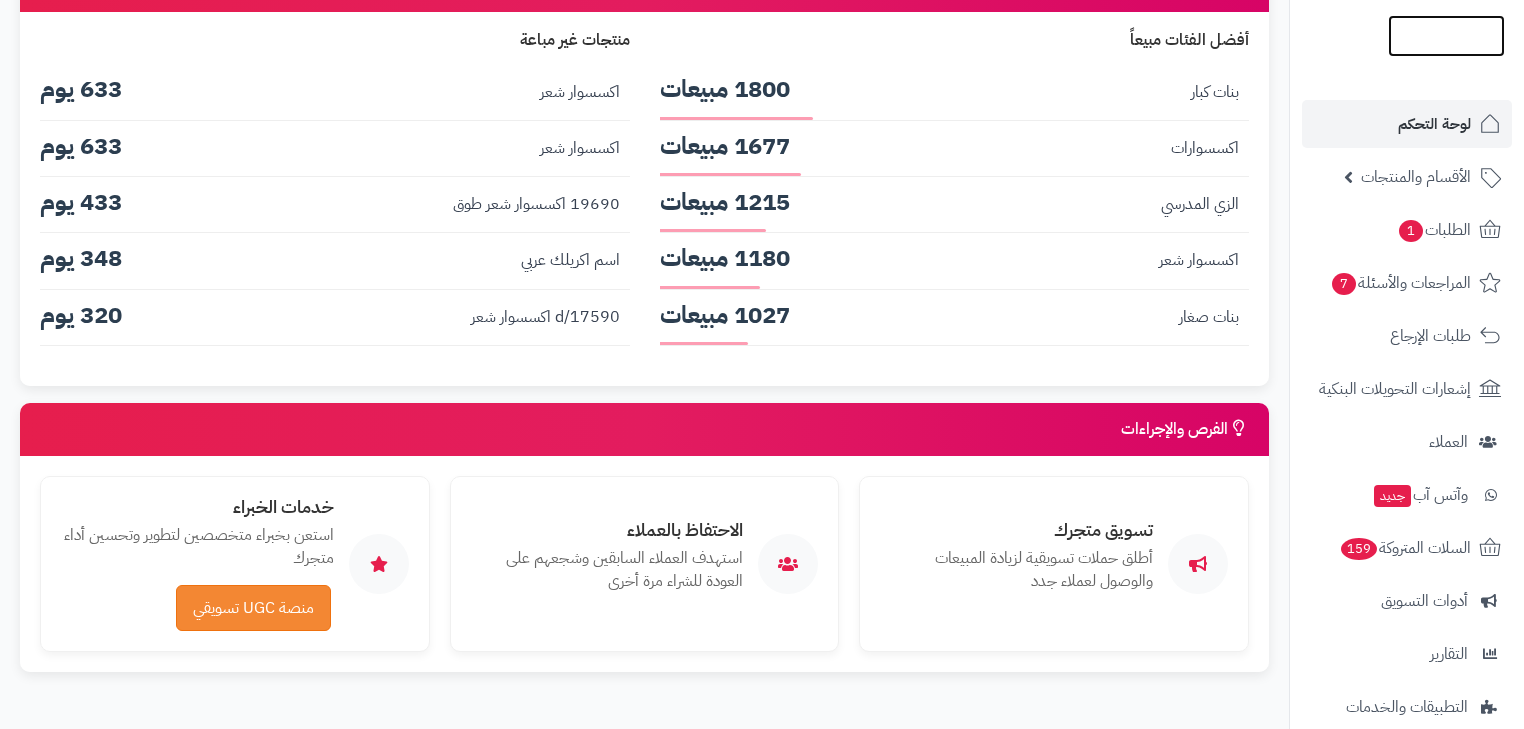 click at bounding box center [1446, 77] 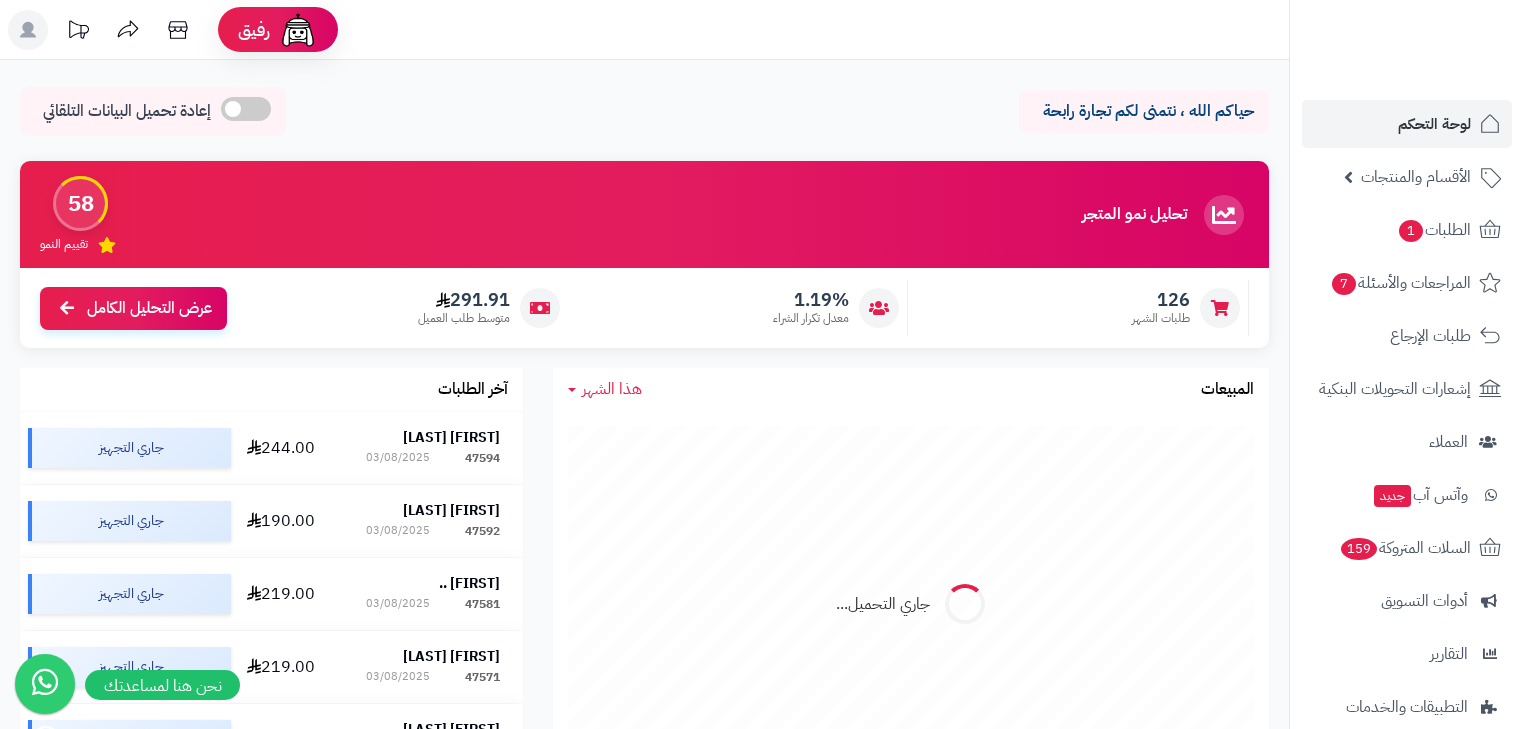 scroll, scrollTop: 0, scrollLeft: 0, axis: both 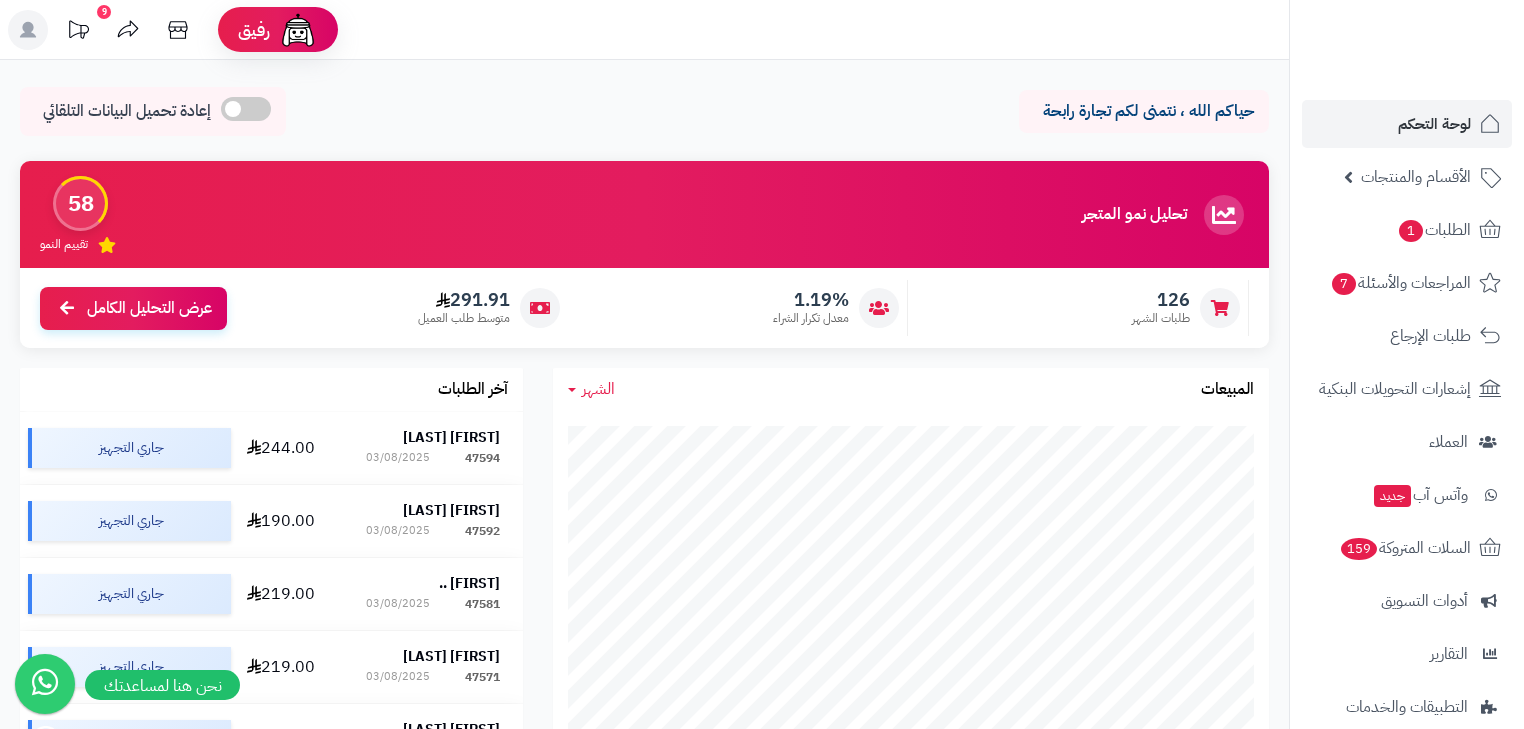 click on "تحليل نمو المتجر" at bounding box center (1134, 215) 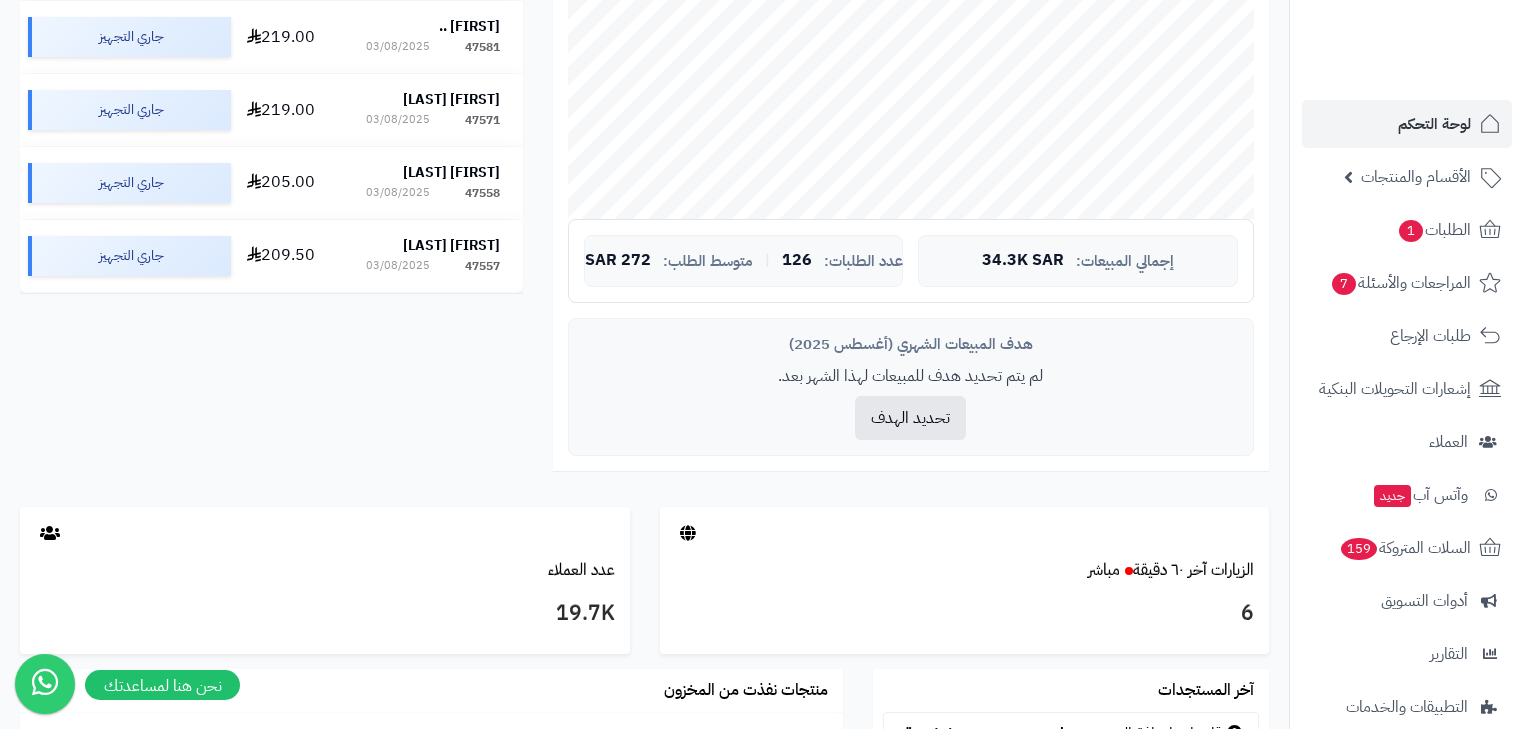 scroll, scrollTop: 240, scrollLeft: 0, axis: vertical 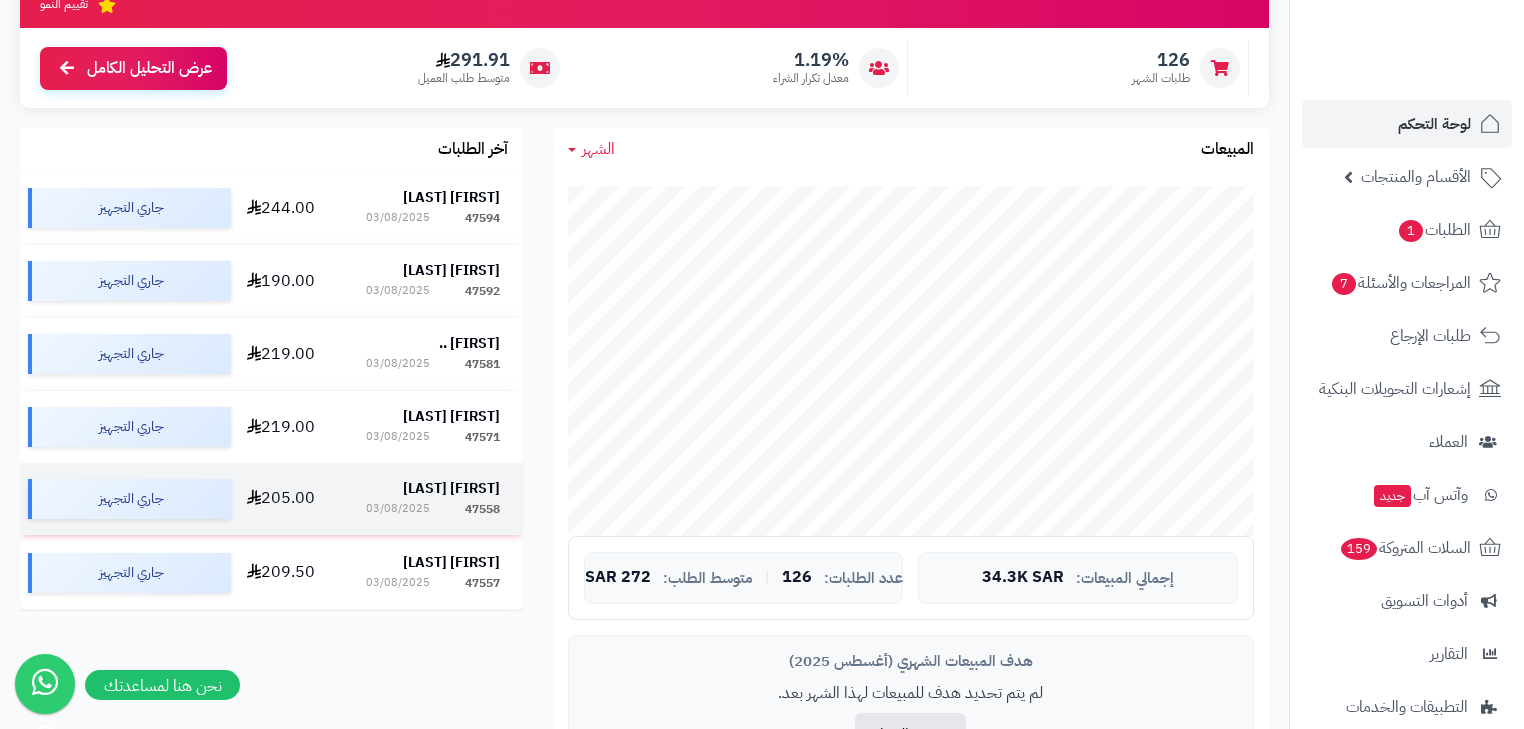 click on "[FIRST] [LAST]" at bounding box center (451, 488) 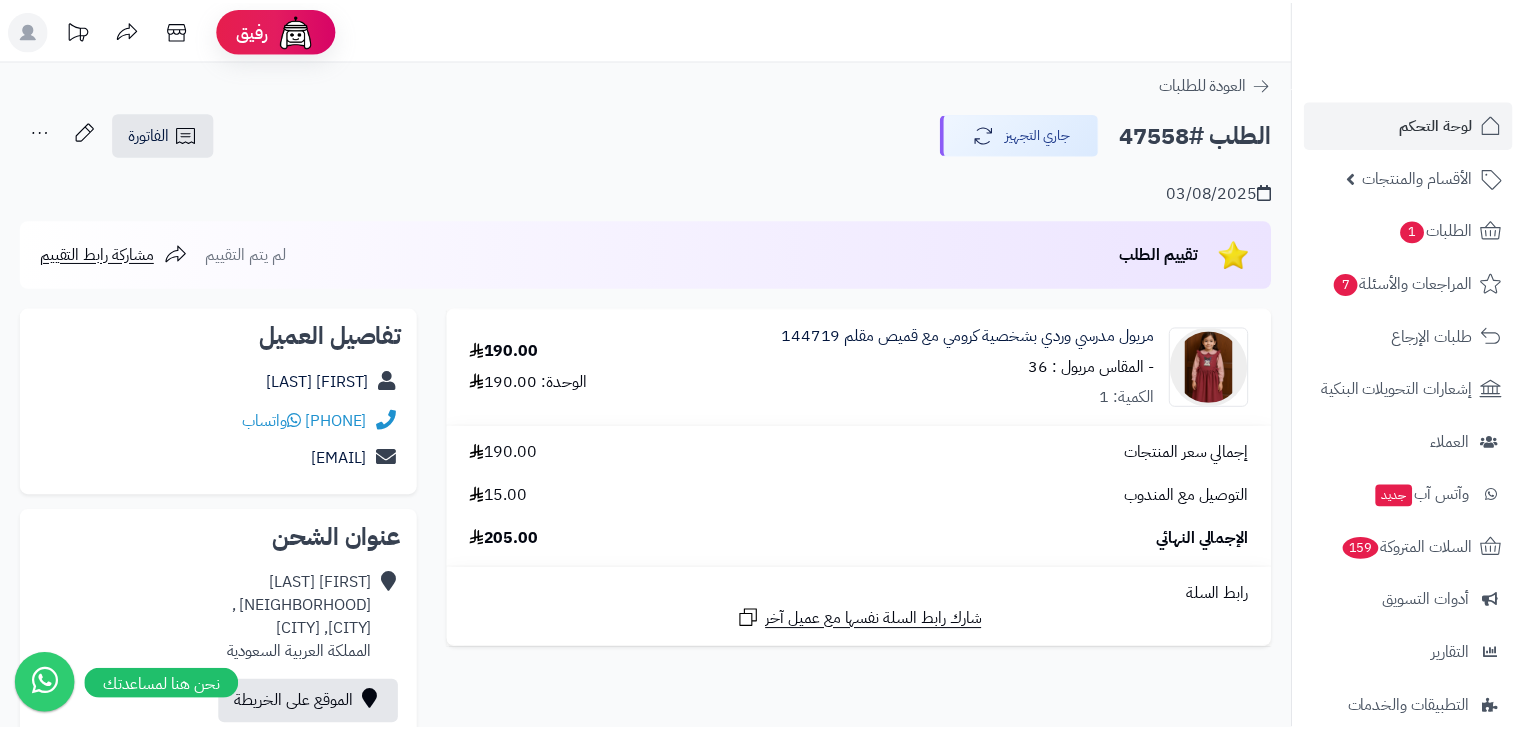 scroll, scrollTop: 0, scrollLeft: 0, axis: both 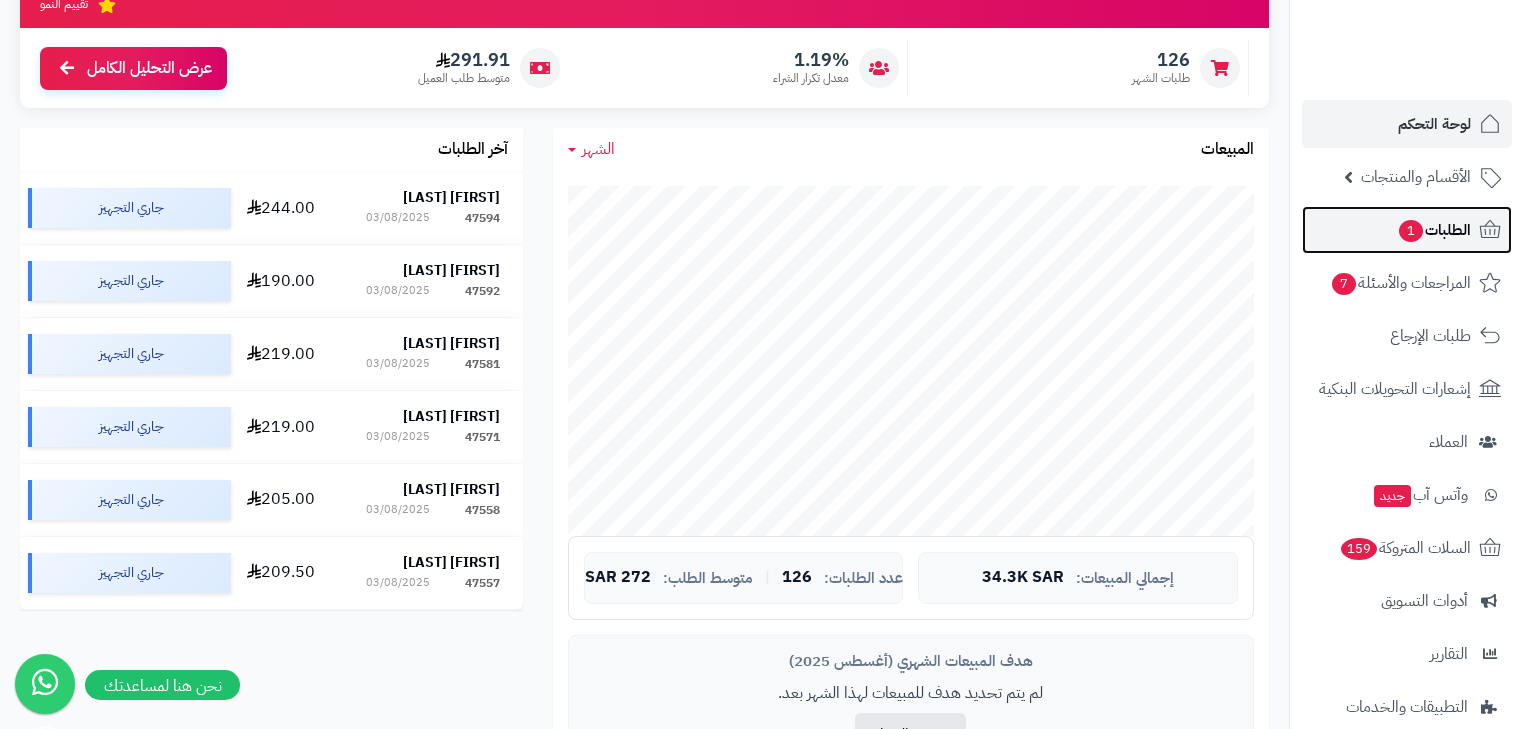 click on "الطلبات  1" at bounding box center [1434, 230] 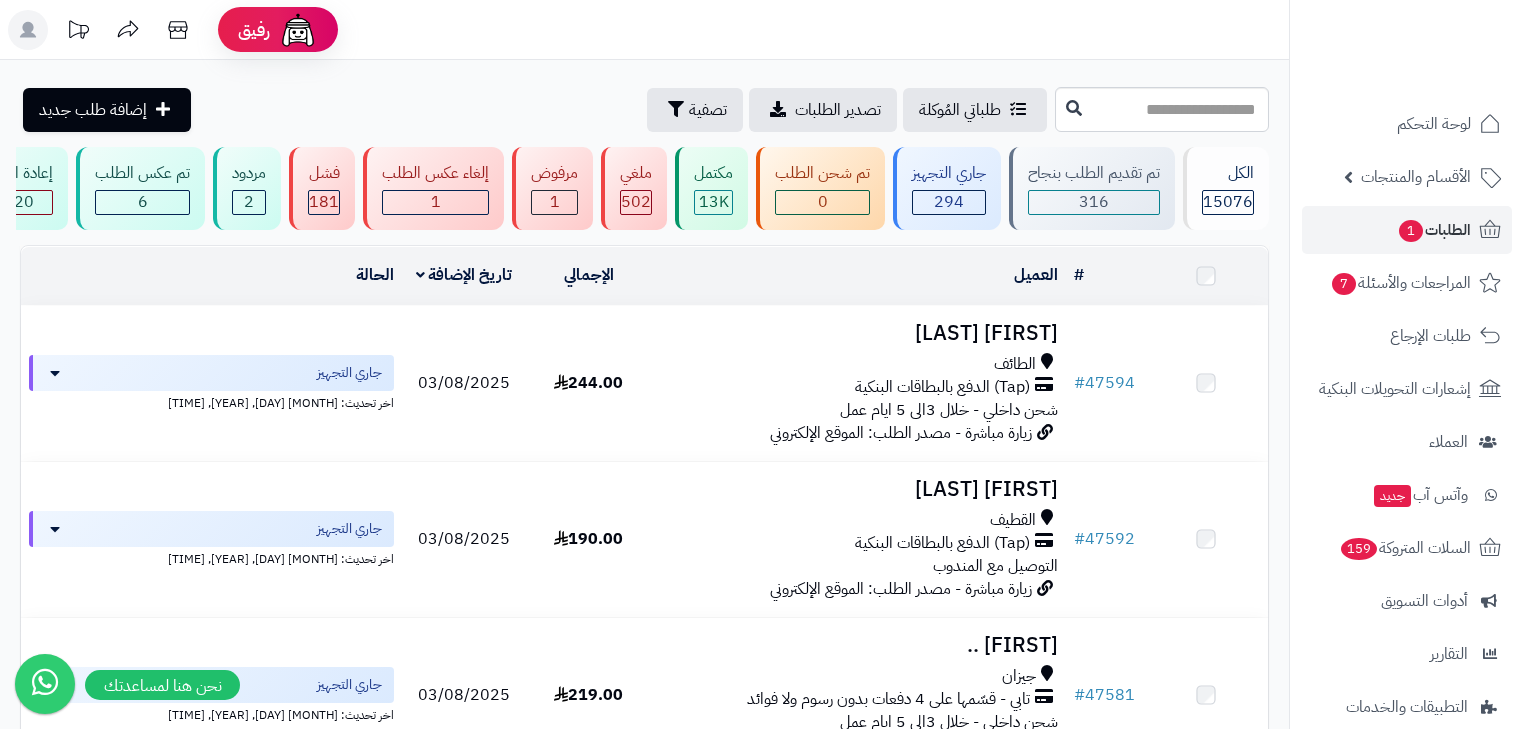 scroll, scrollTop: 0, scrollLeft: 0, axis: both 